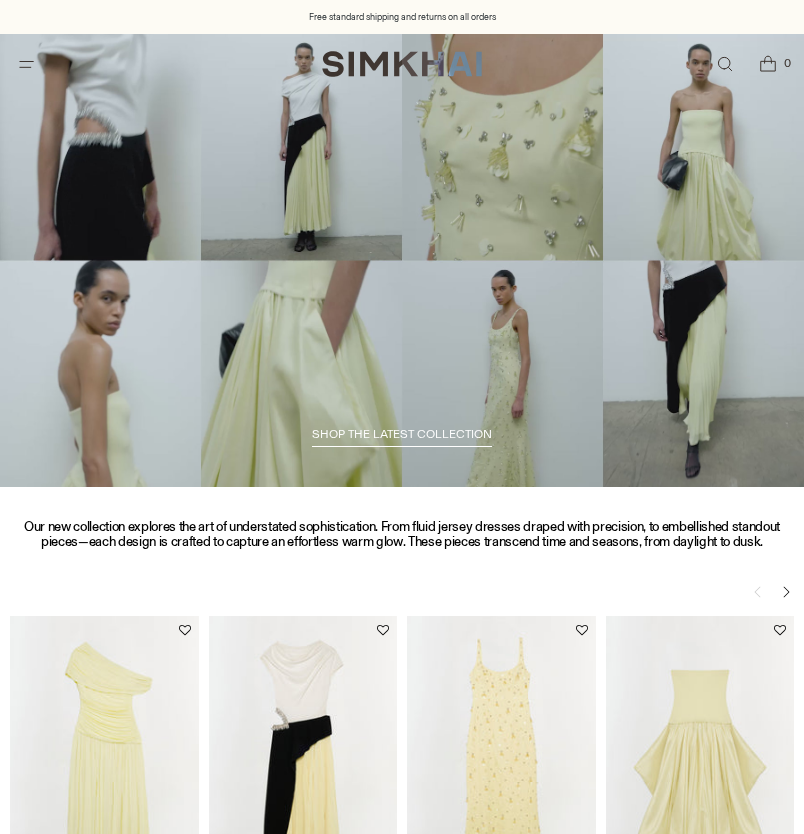 scroll, scrollTop: 0, scrollLeft: 0, axis: both 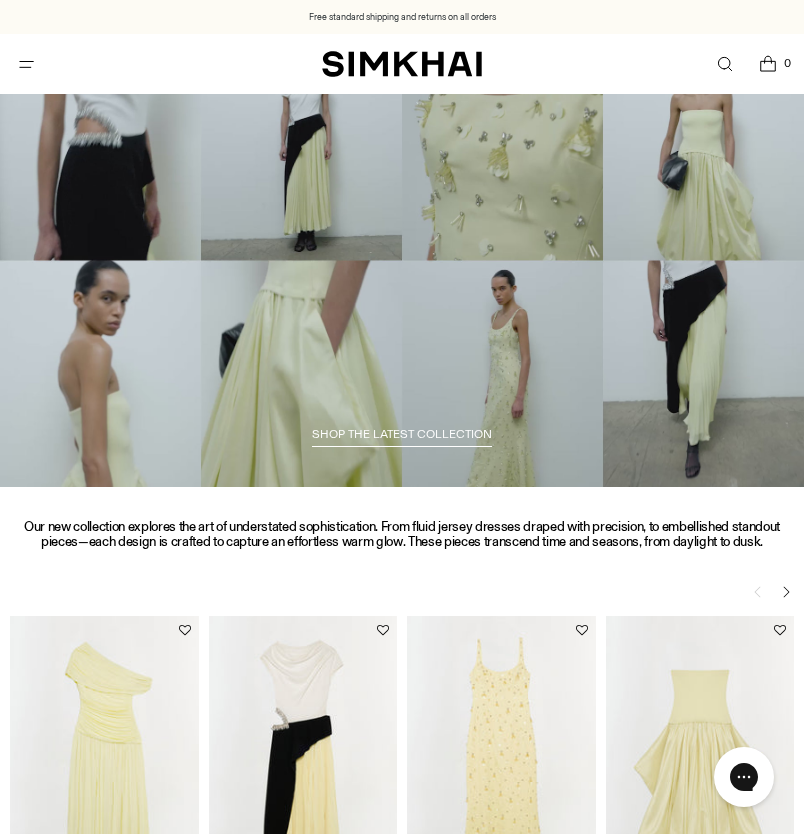 click at bounding box center [26, 64] 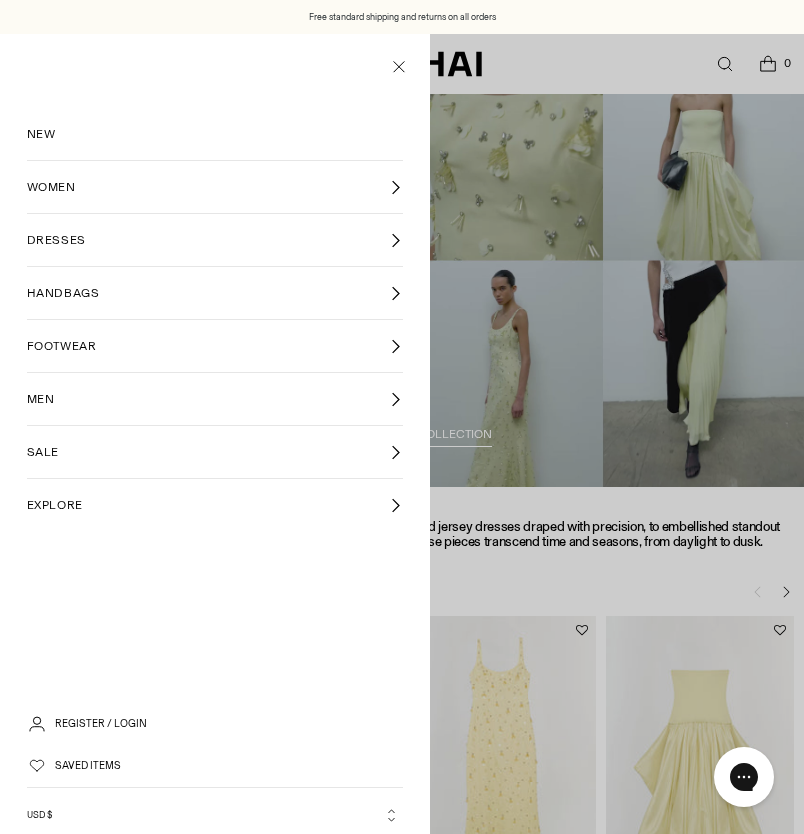 click on "WOMEN" at bounding box center [215, 187] 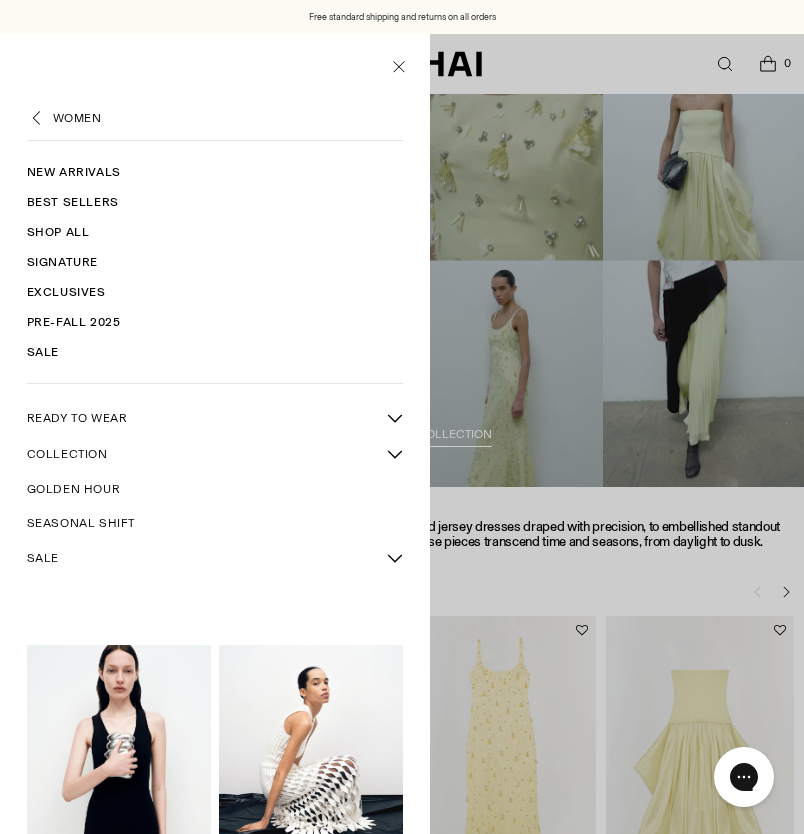 click on "Shop All" at bounding box center [215, 232] 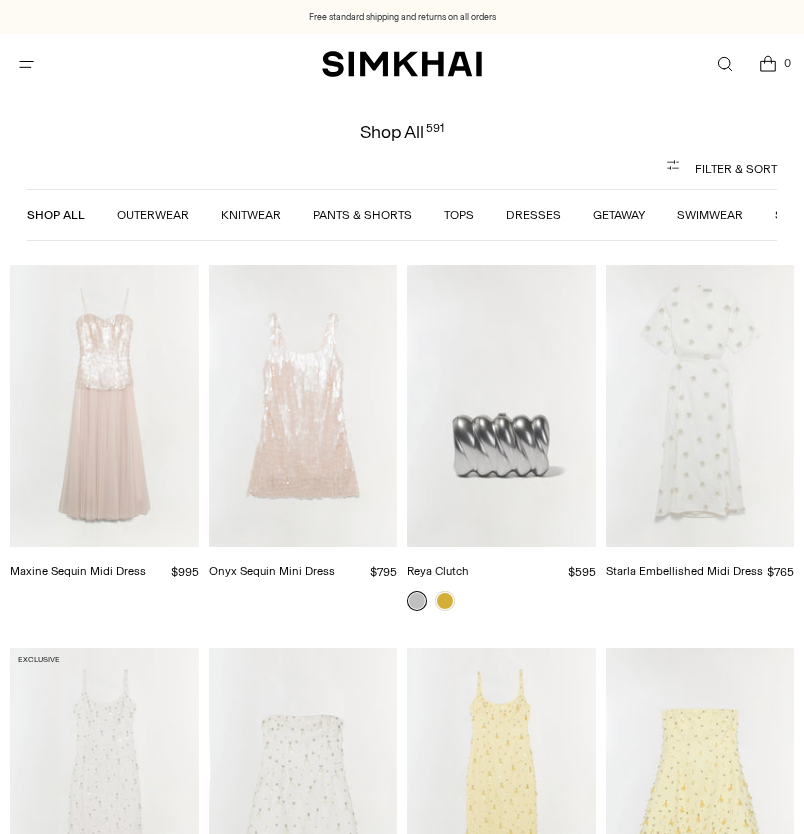 scroll, scrollTop: 0, scrollLeft: 0, axis: both 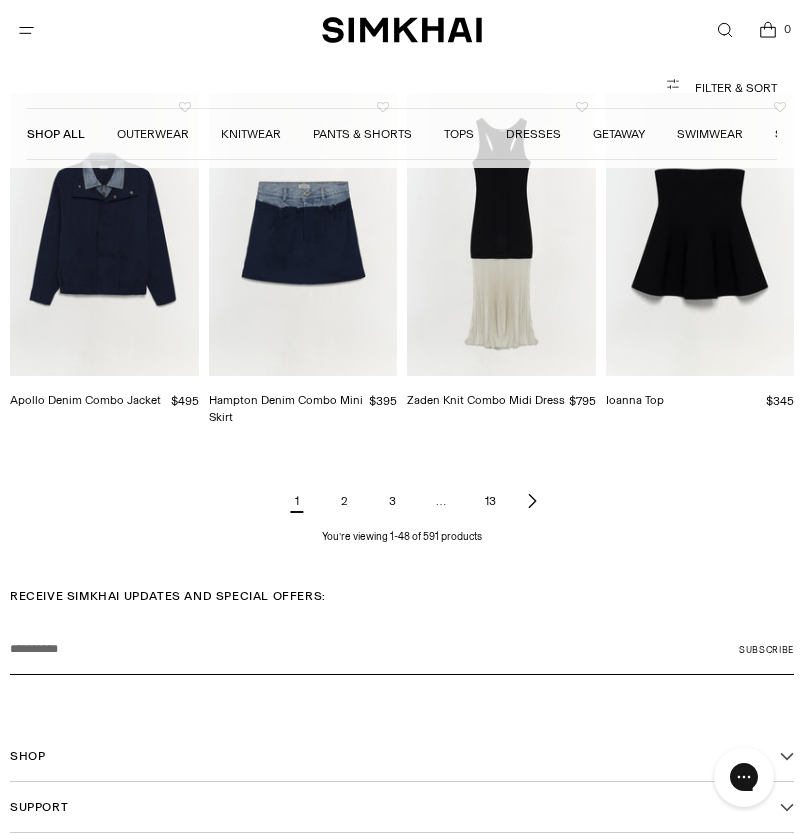 click on "2" at bounding box center (345, 501) 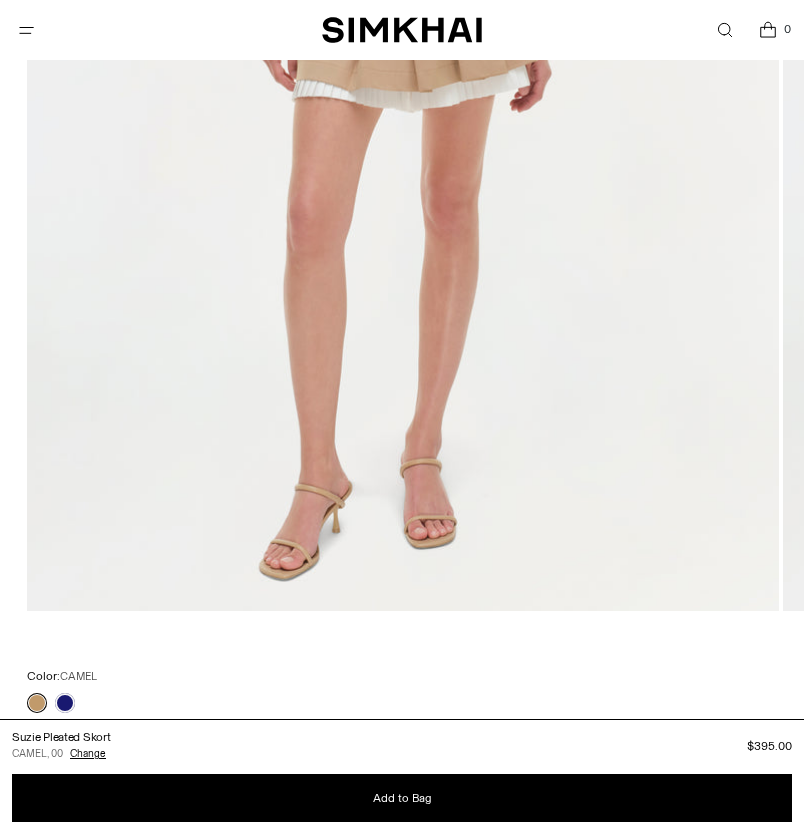 scroll, scrollTop: 1024, scrollLeft: 0, axis: vertical 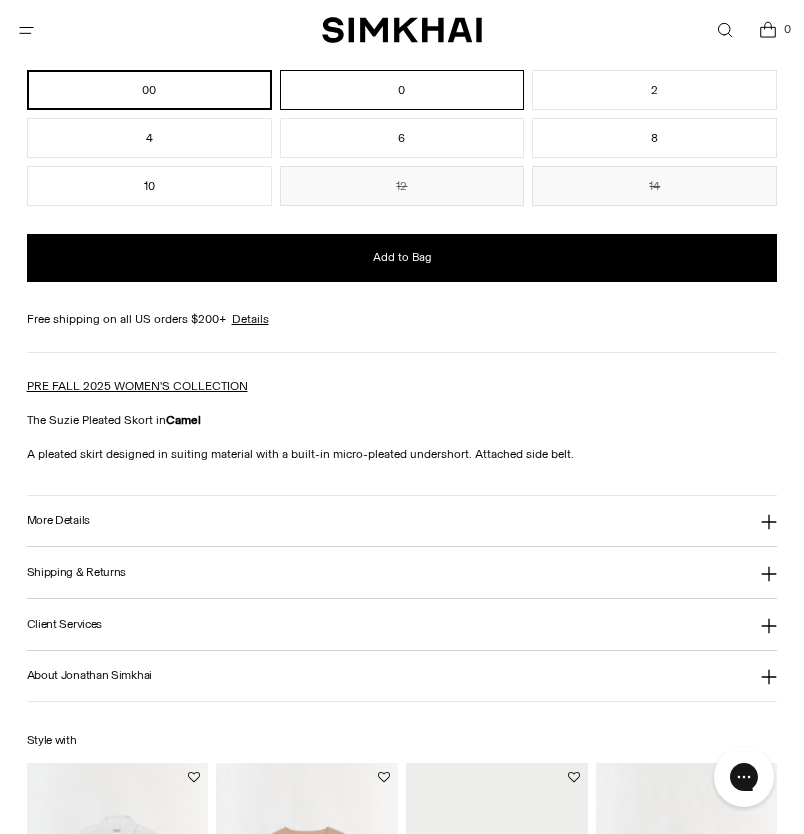 click on "0" at bounding box center [402, 90] 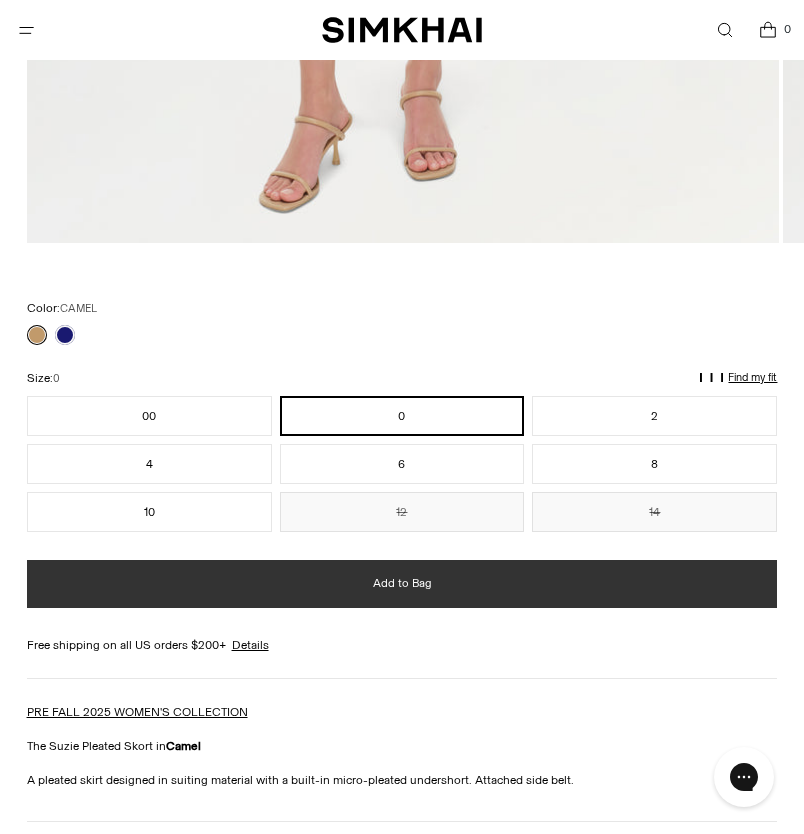 scroll, scrollTop: 1103, scrollLeft: 0, axis: vertical 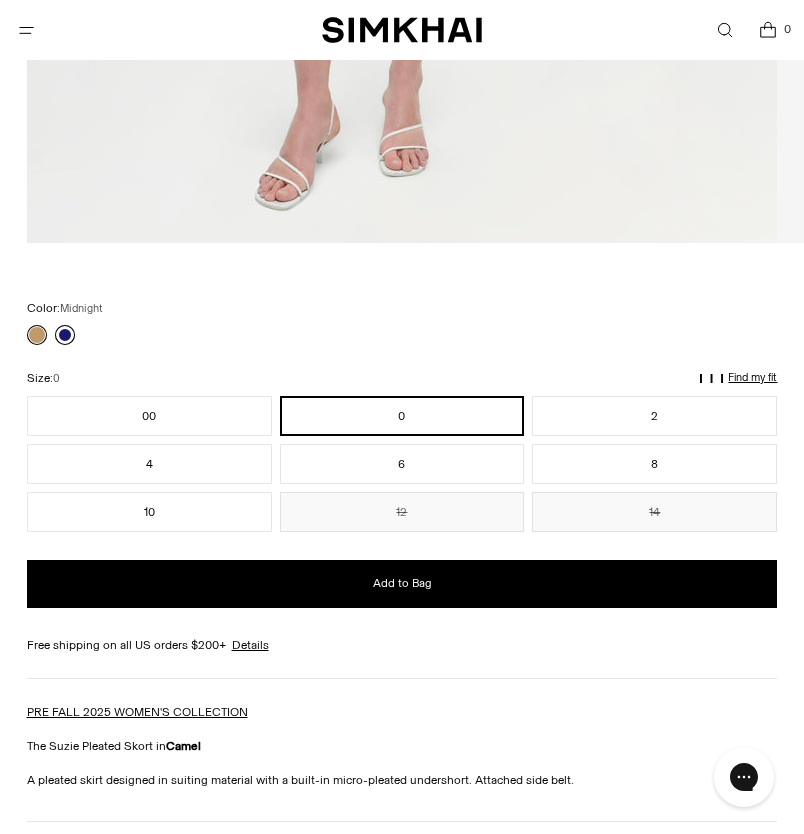 click at bounding box center [65, 336] 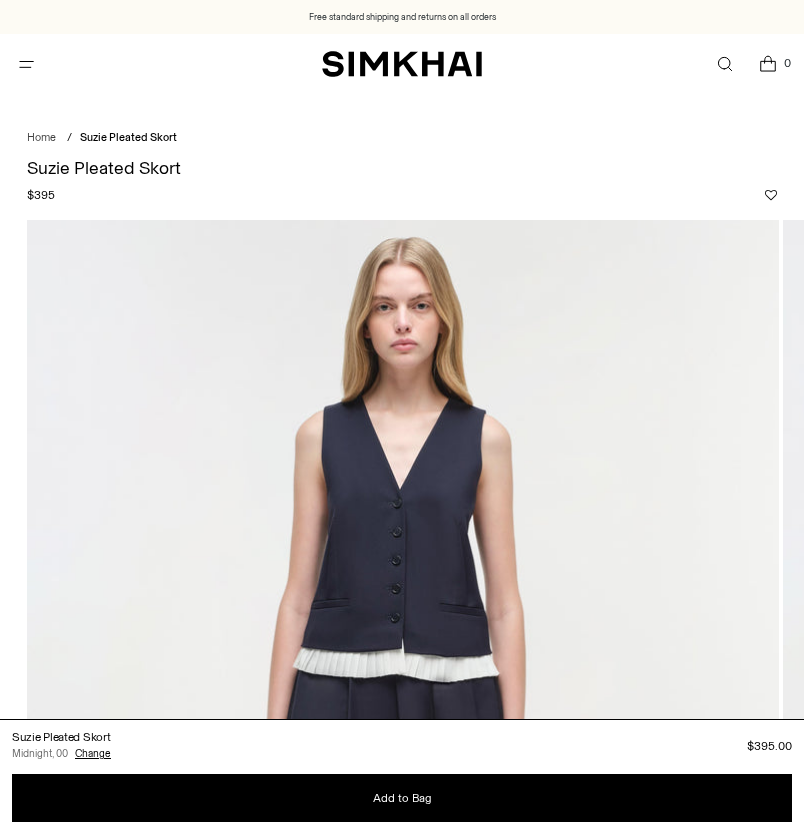scroll, scrollTop: 0, scrollLeft: 0, axis: both 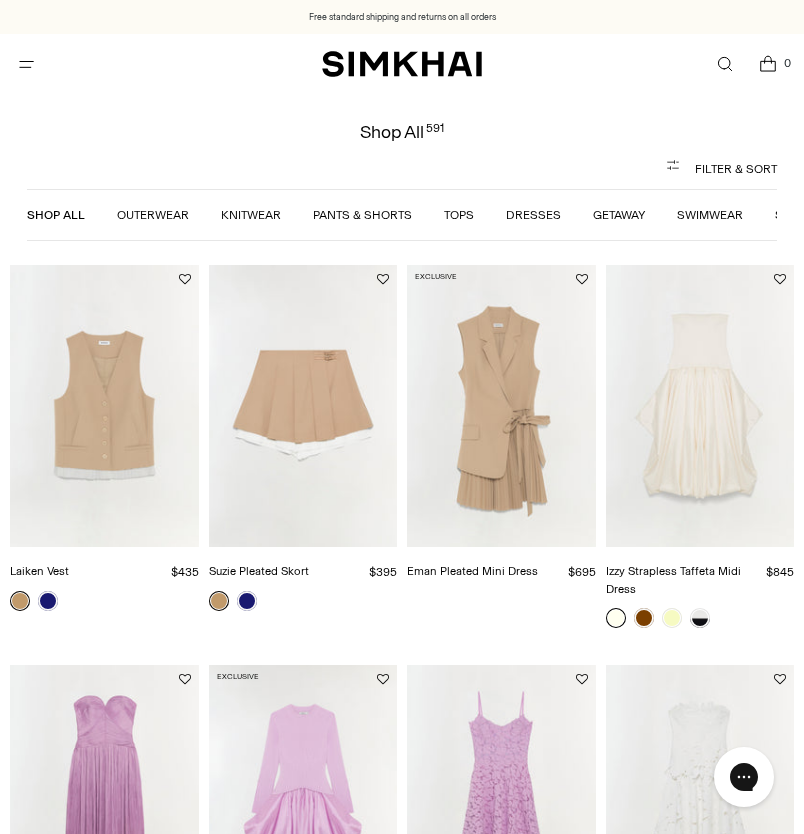 click at bounding box center (0, 0) 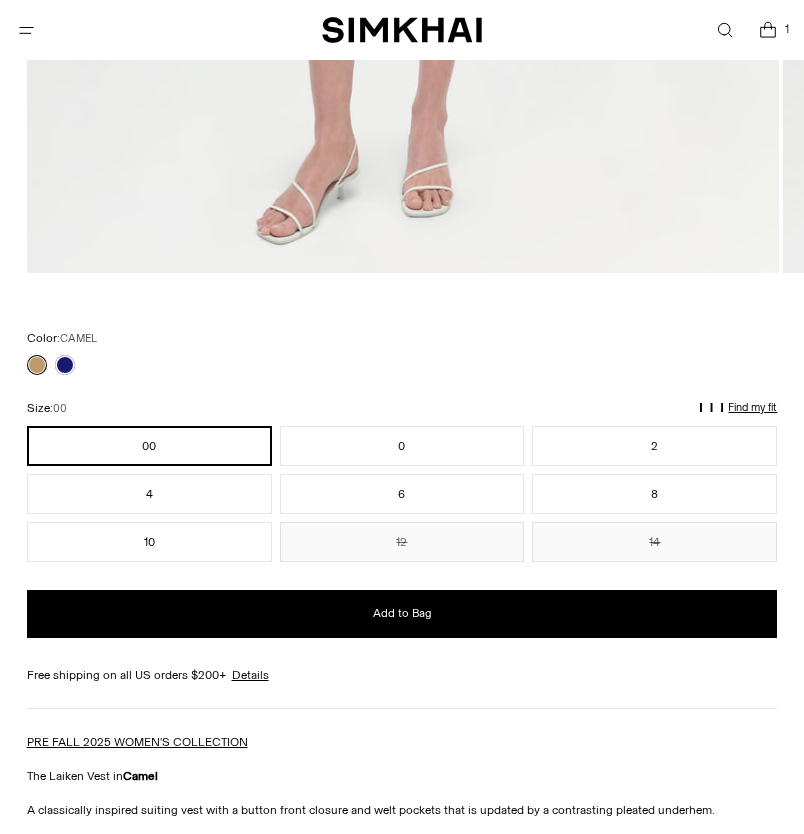 scroll, scrollTop: 1073, scrollLeft: 0, axis: vertical 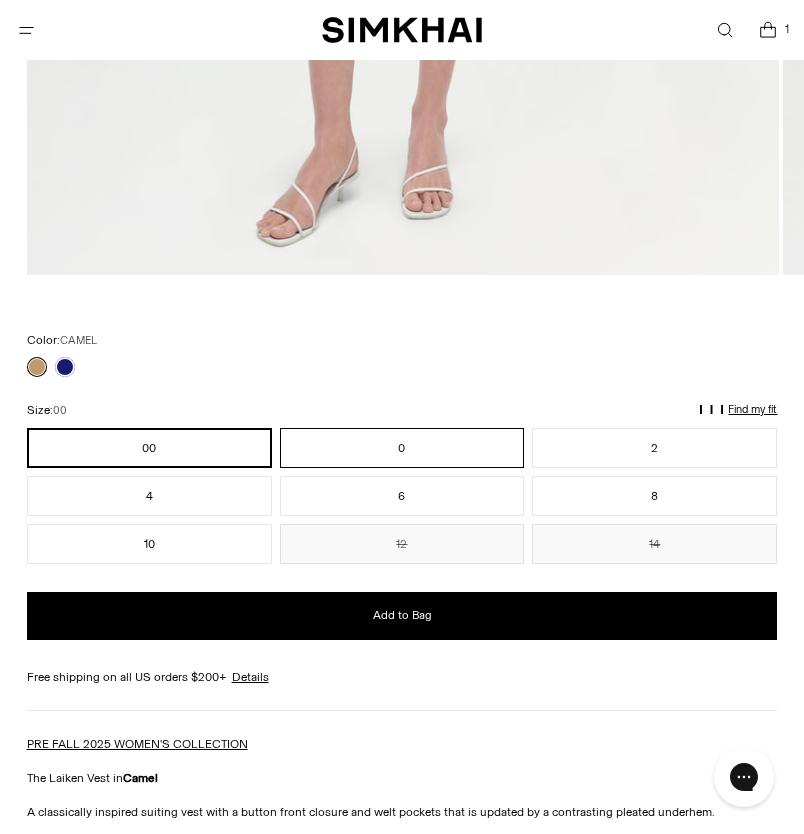 click on "0" at bounding box center [402, 448] 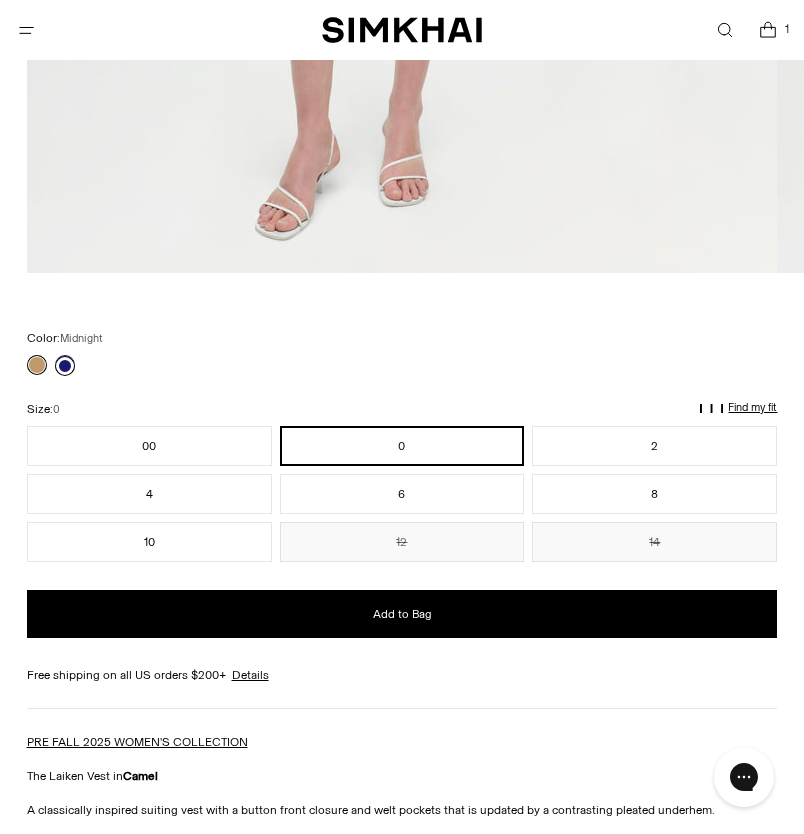 click at bounding box center [65, 366] 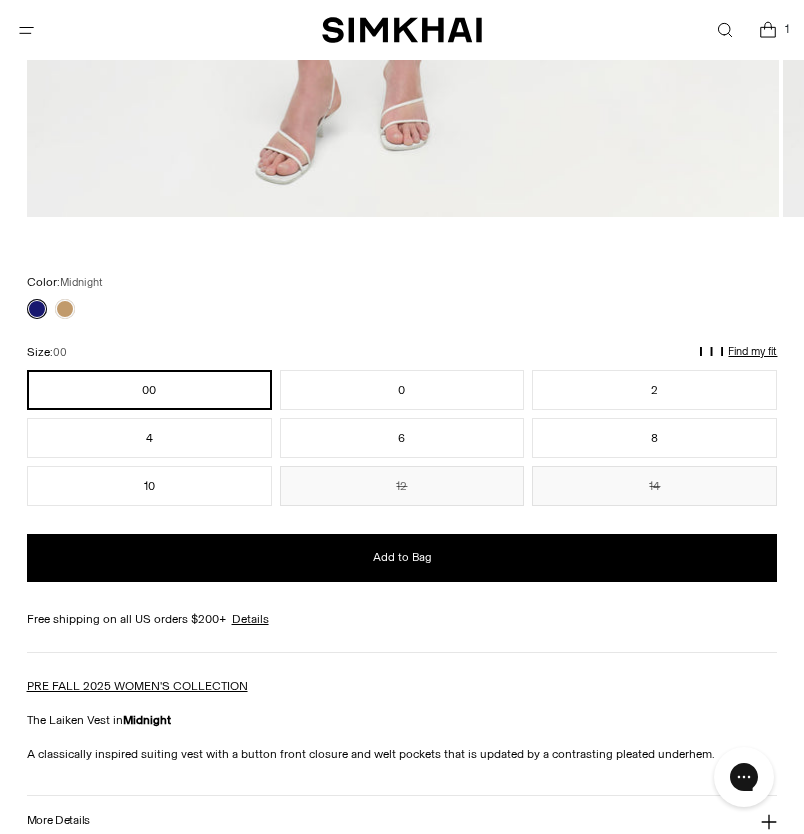 scroll, scrollTop: 1142, scrollLeft: 0, axis: vertical 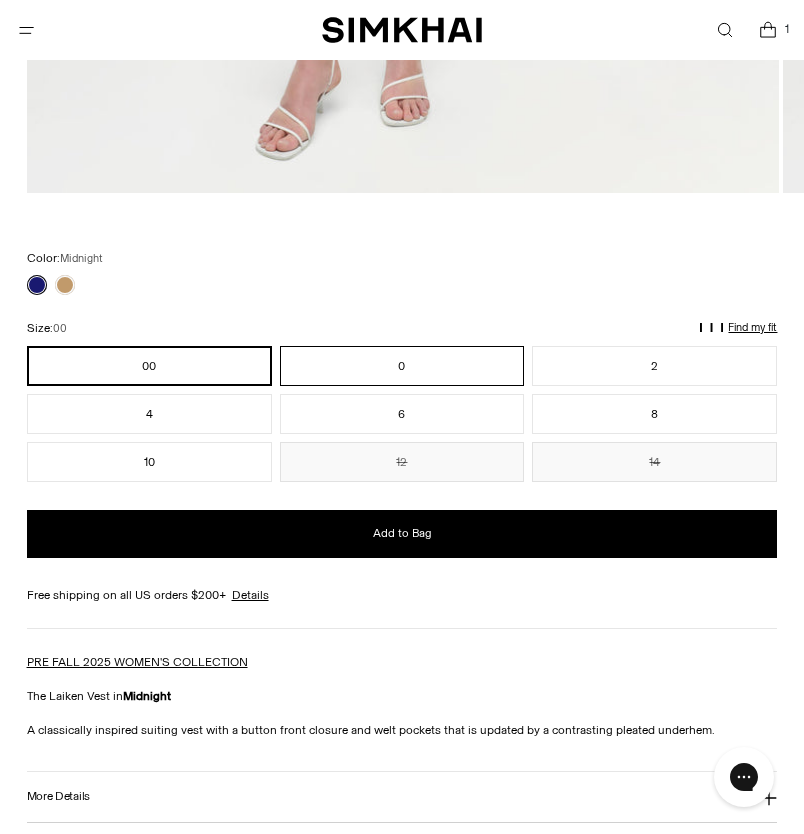 click on "0" at bounding box center (402, 366) 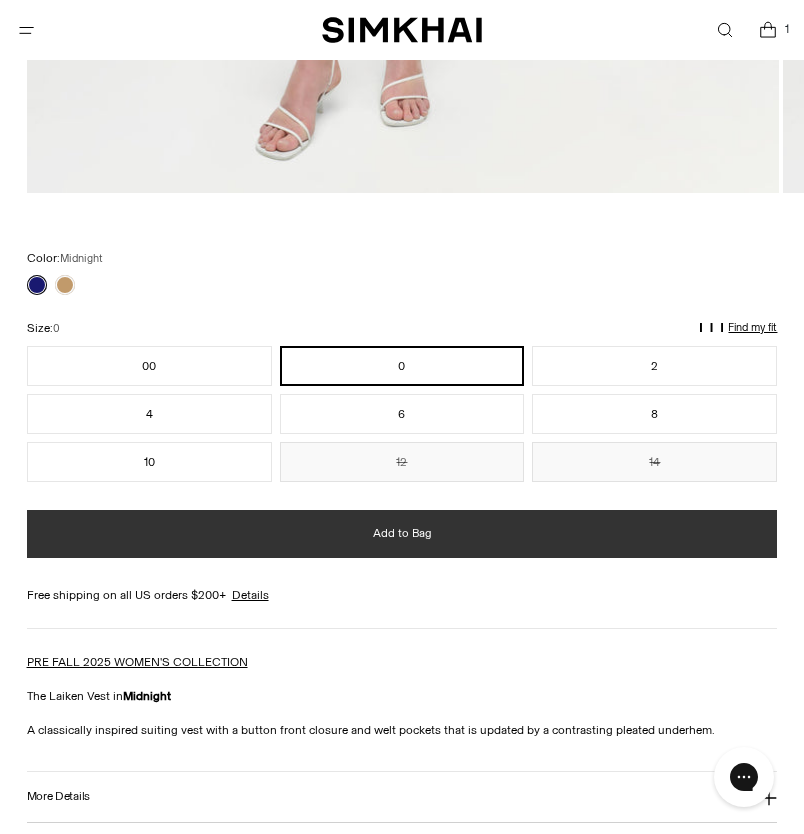 click on "Add to Bag" at bounding box center [402, 534] 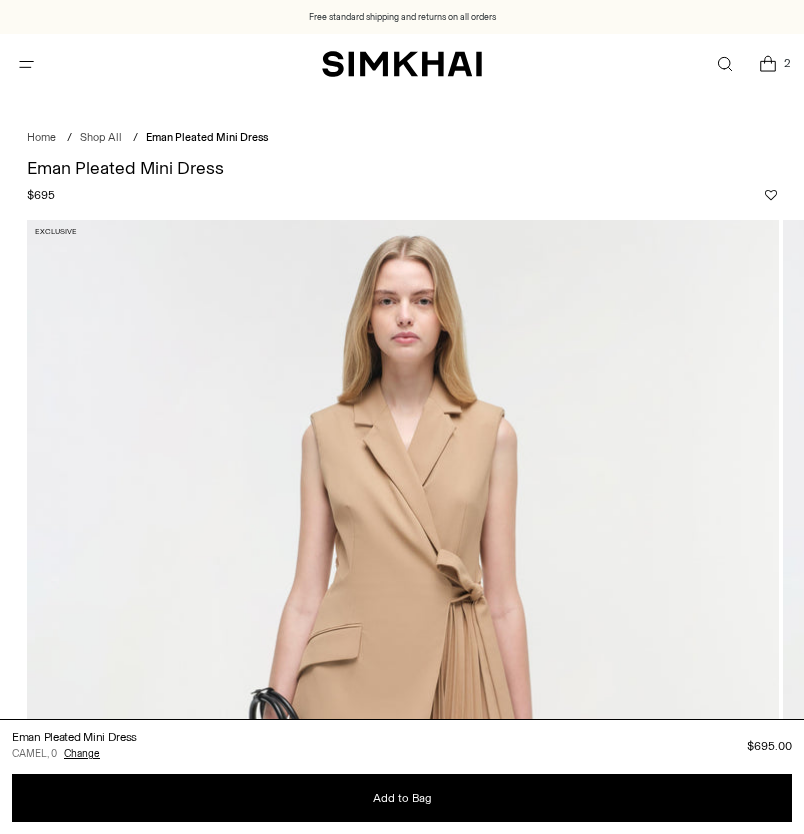 scroll, scrollTop: 380, scrollLeft: 0, axis: vertical 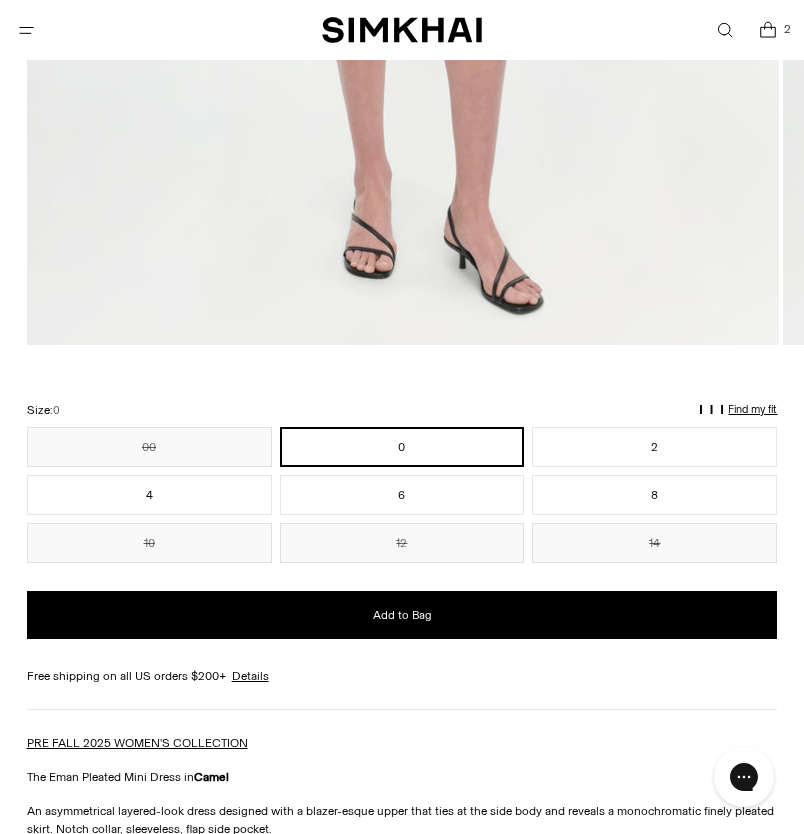 click on "0" at bounding box center (402, 447) 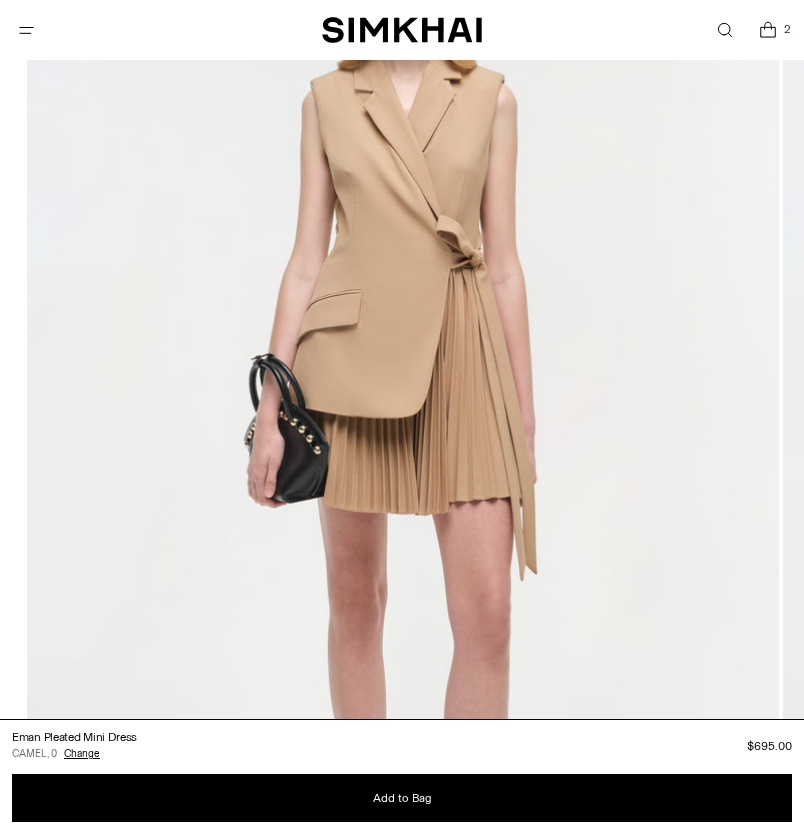 scroll, scrollTop: 0, scrollLeft: 0, axis: both 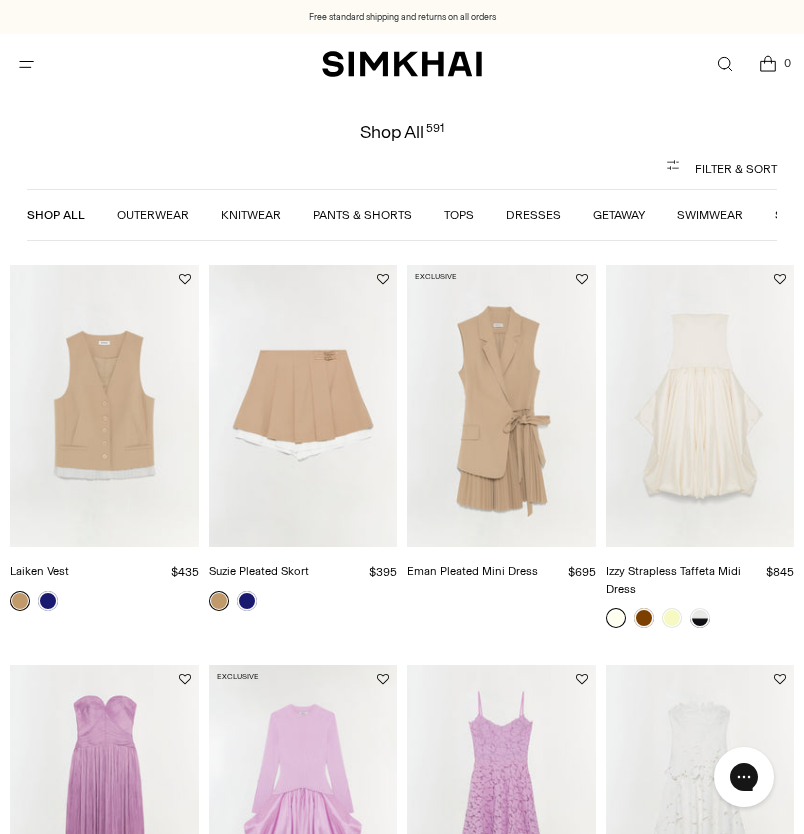 click on "0" at bounding box center [787, 63] 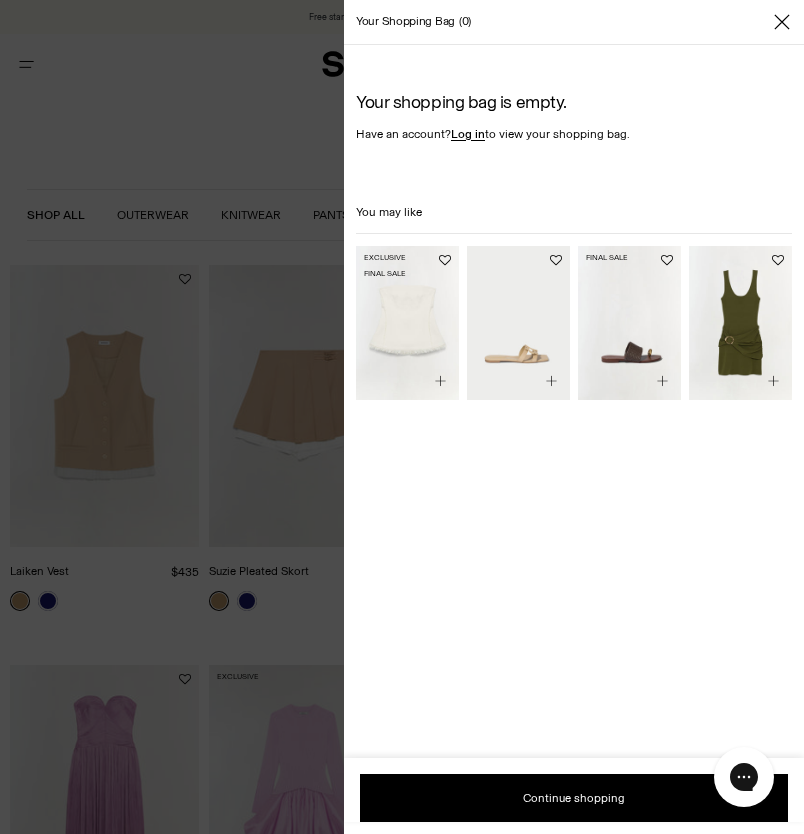 click at bounding box center (402, 417) 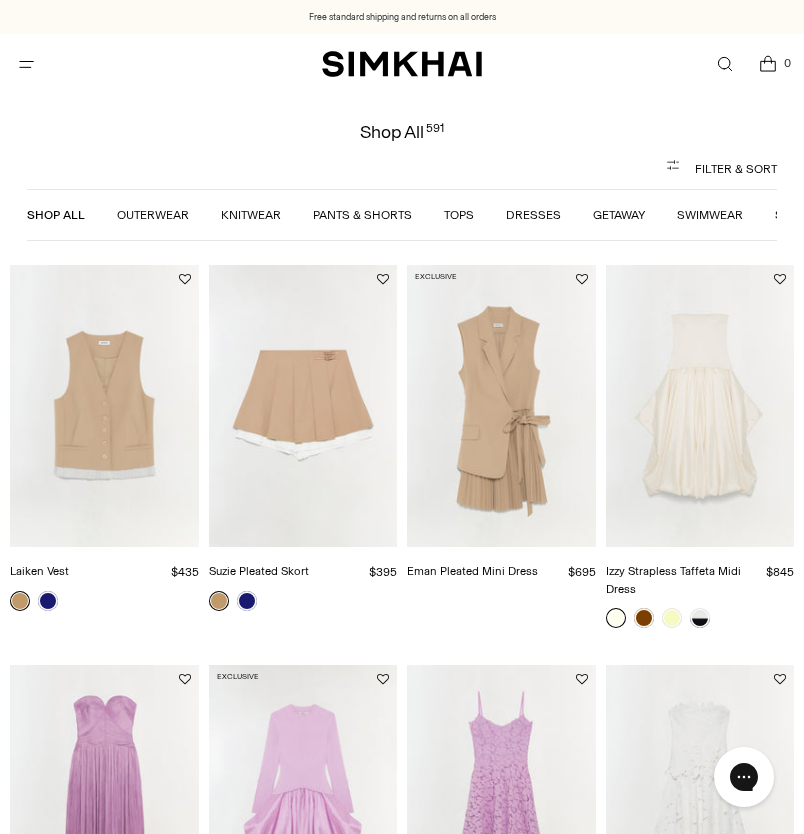 click at bounding box center [0, 0] 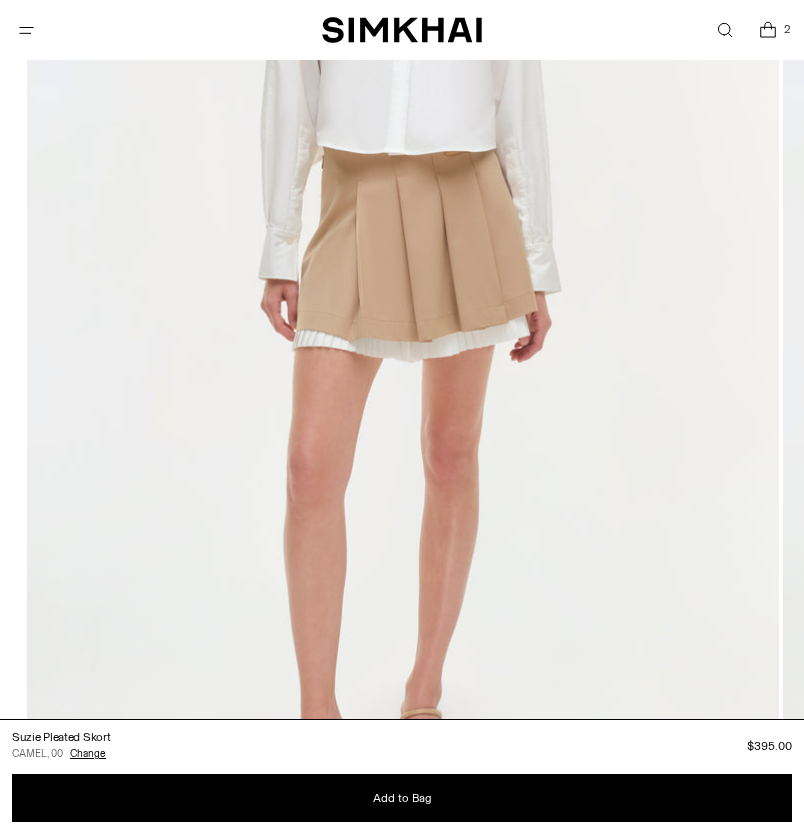 scroll, scrollTop: 879, scrollLeft: 0, axis: vertical 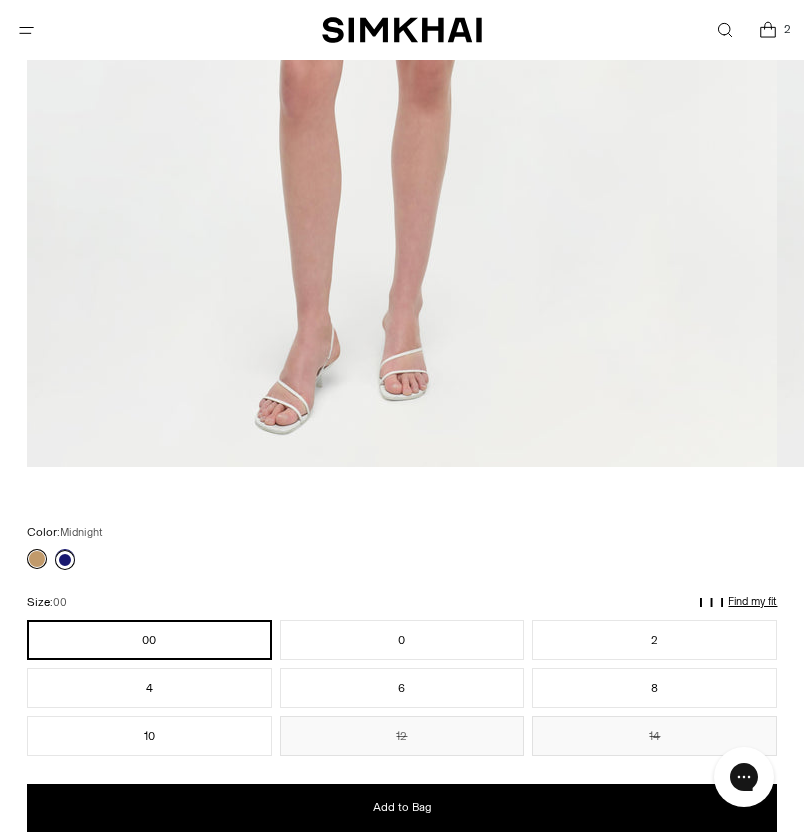 click at bounding box center [65, 560] 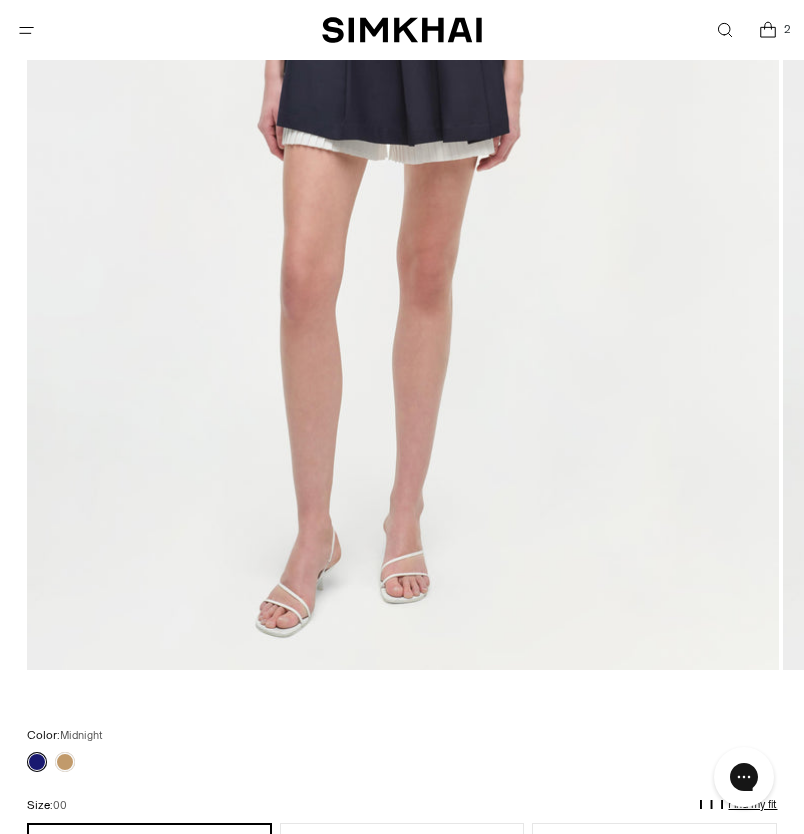 scroll, scrollTop: 846, scrollLeft: 0, axis: vertical 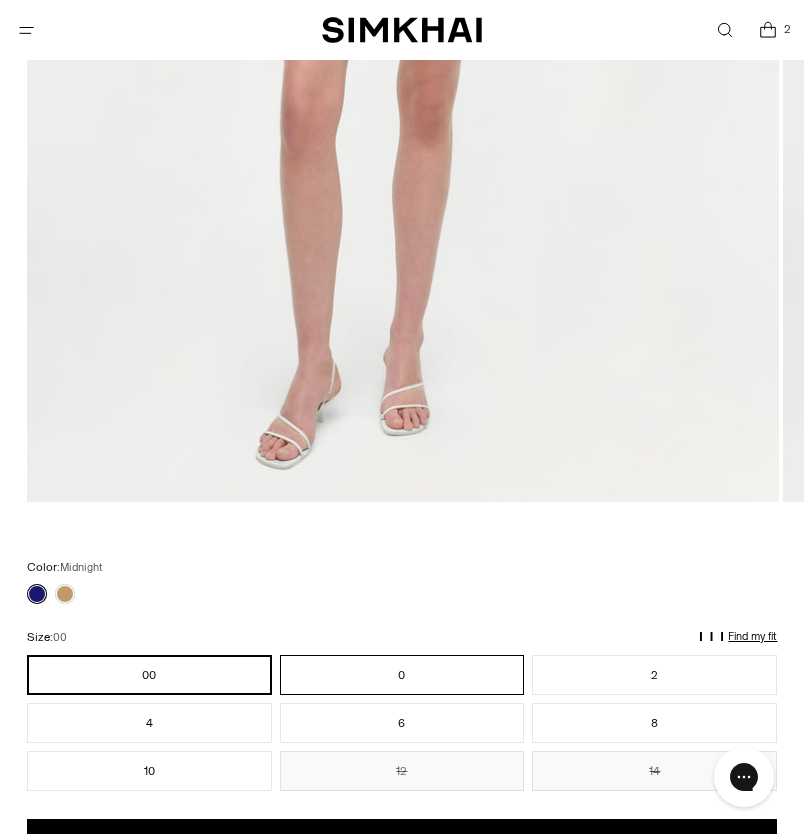 click on "0" at bounding box center (402, 675) 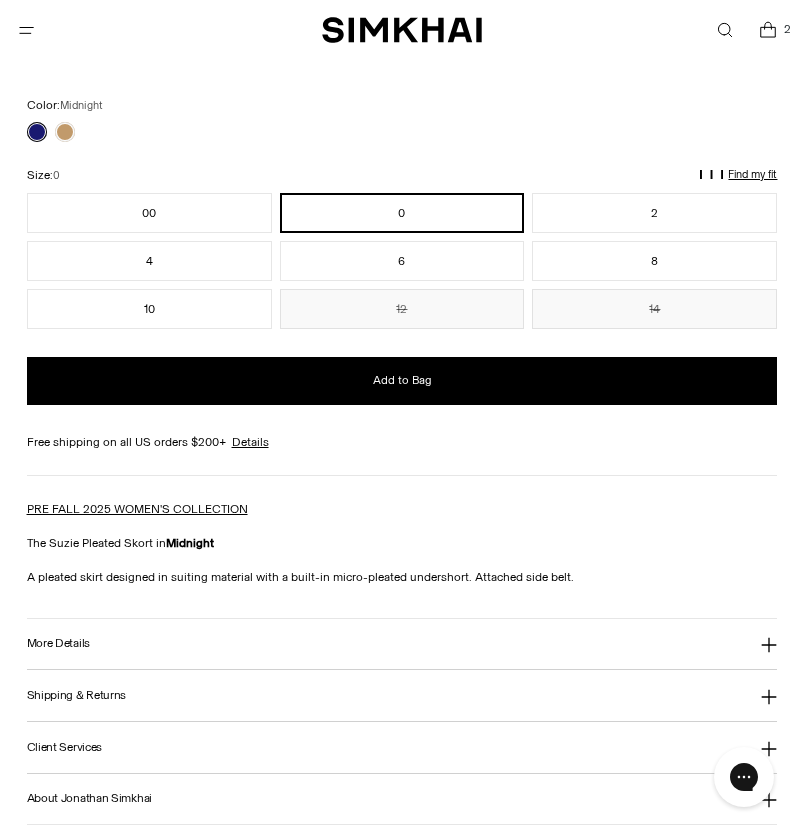 scroll, scrollTop: 1343, scrollLeft: 0, axis: vertical 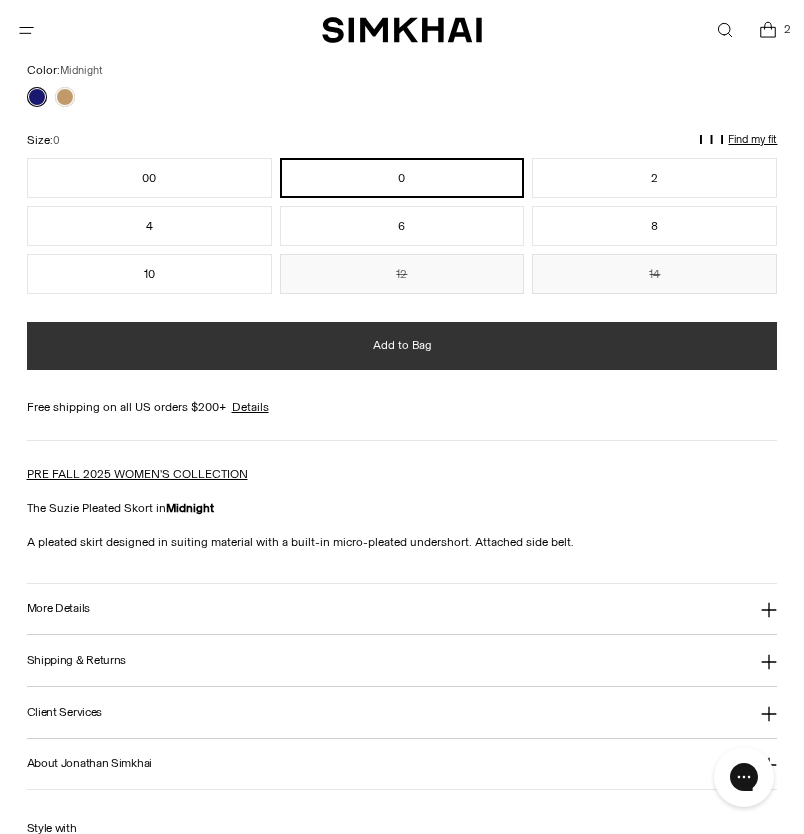 click on "Add to Bag" at bounding box center (402, 346) 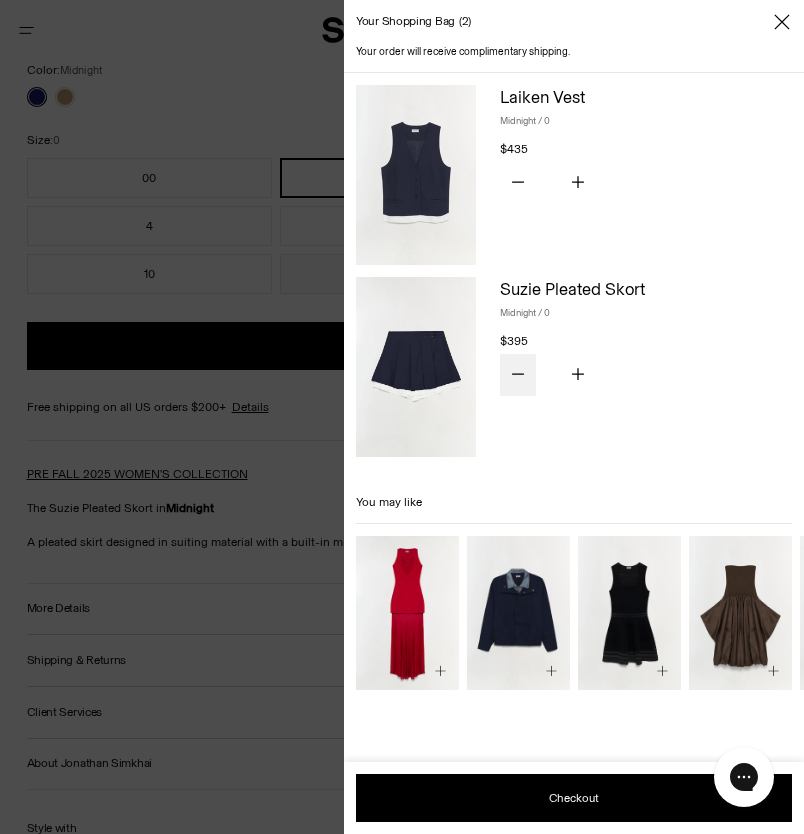 click 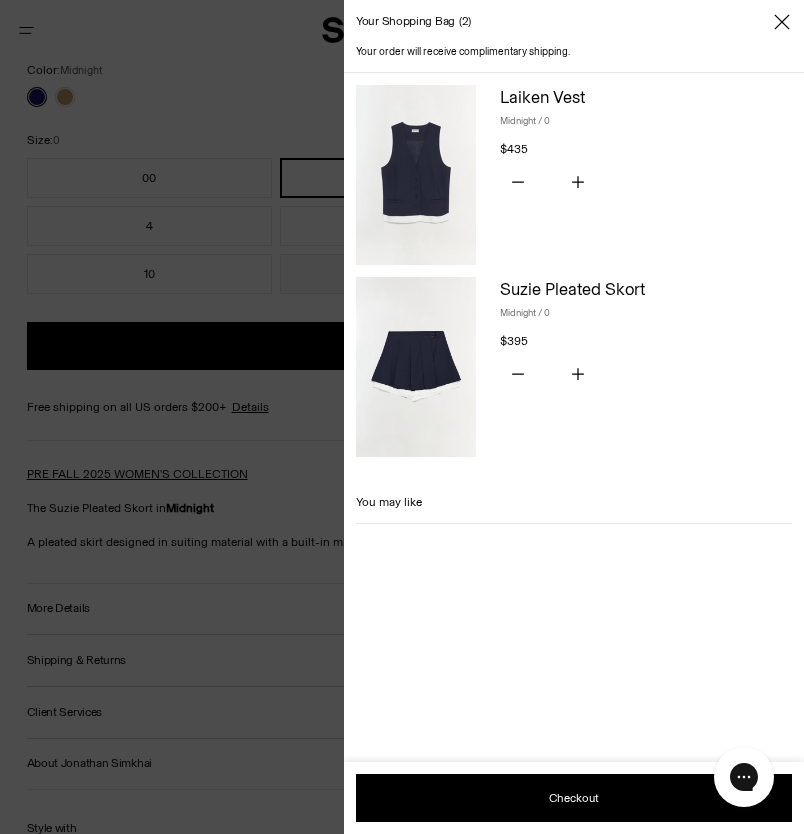 click on "You may like" at bounding box center (574, 514) 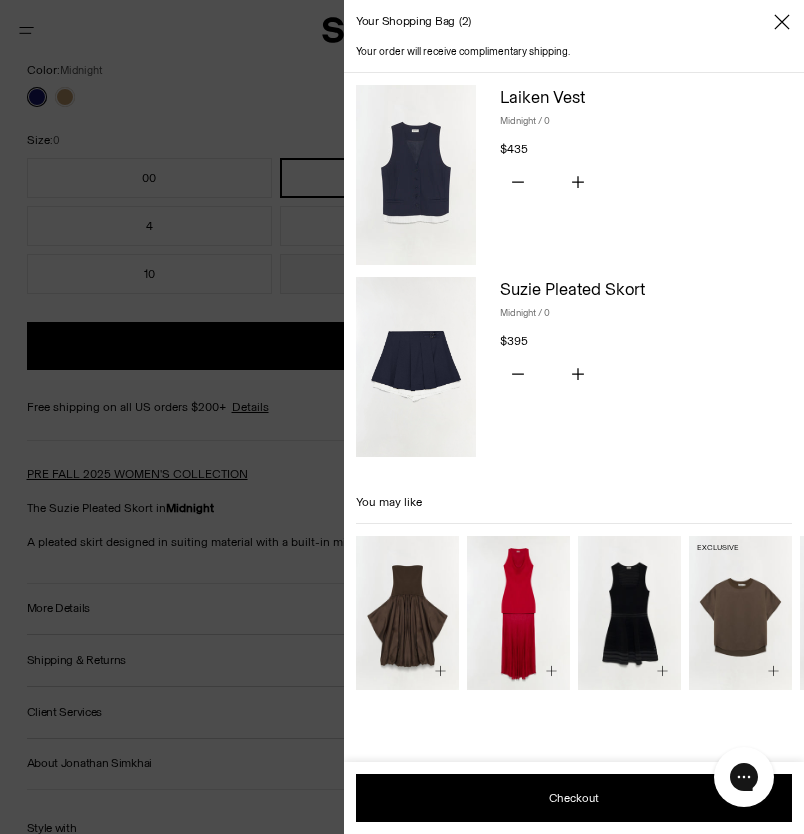 click on "Your shopping bag 2" at bounding box center [574, 22] 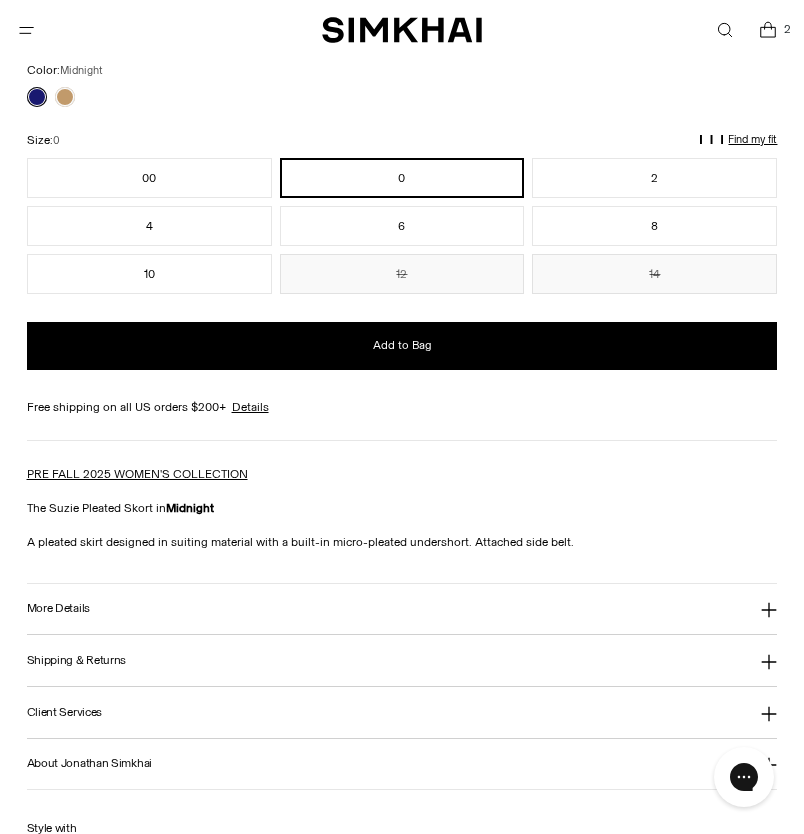 click 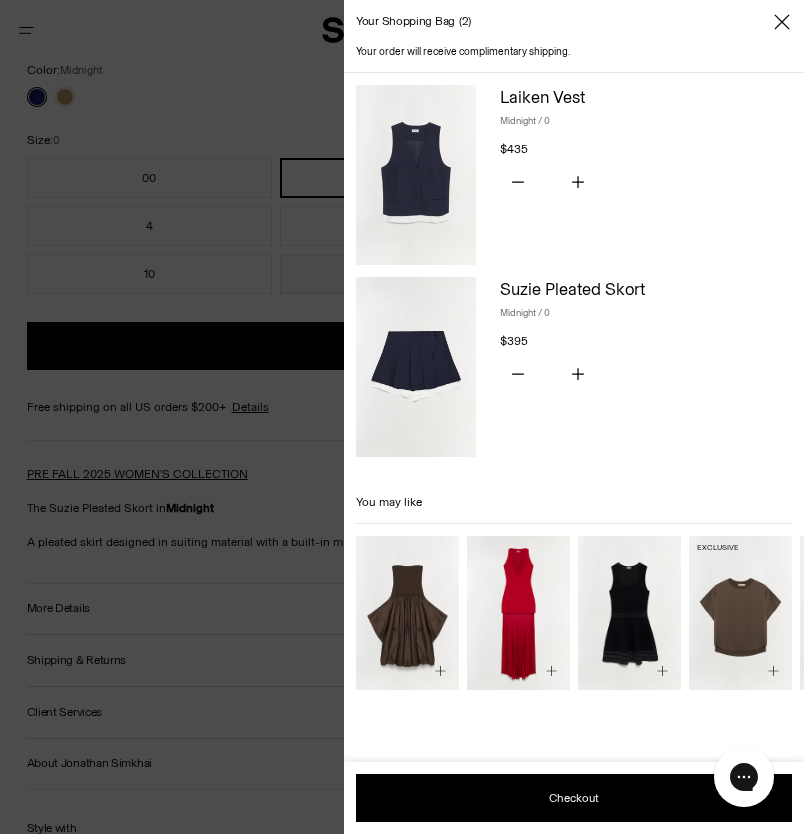 click at bounding box center (402, 417) 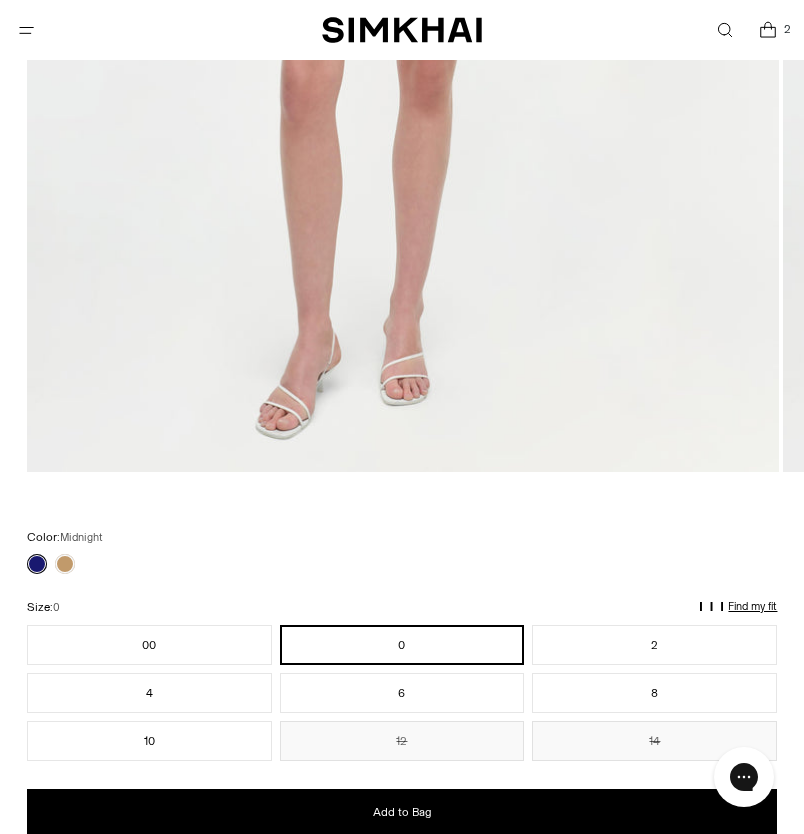 scroll, scrollTop: 0, scrollLeft: 0, axis: both 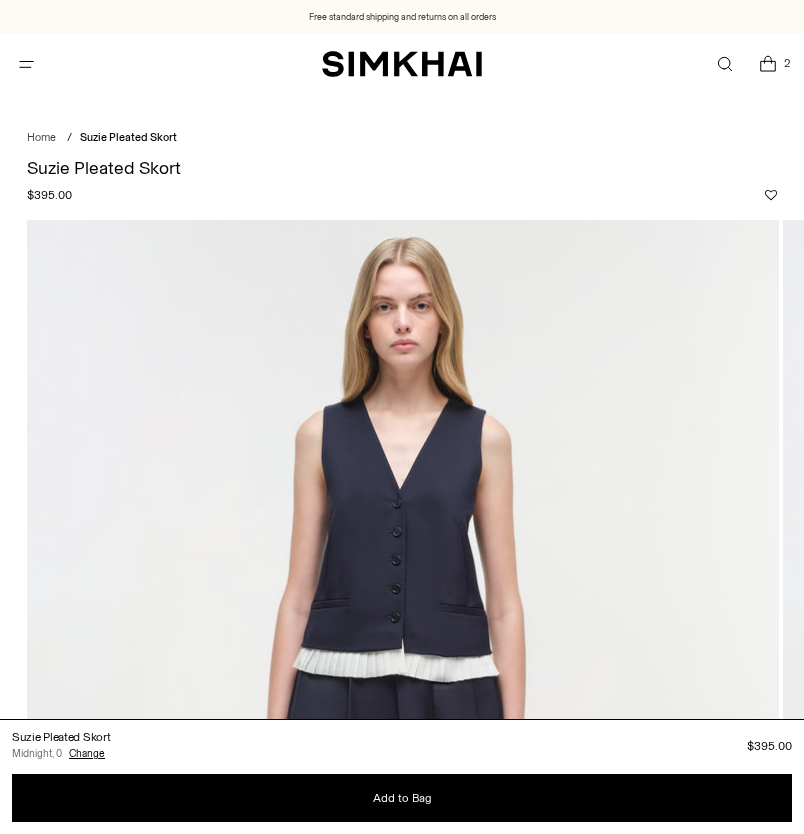 click at bounding box center (724, 64) 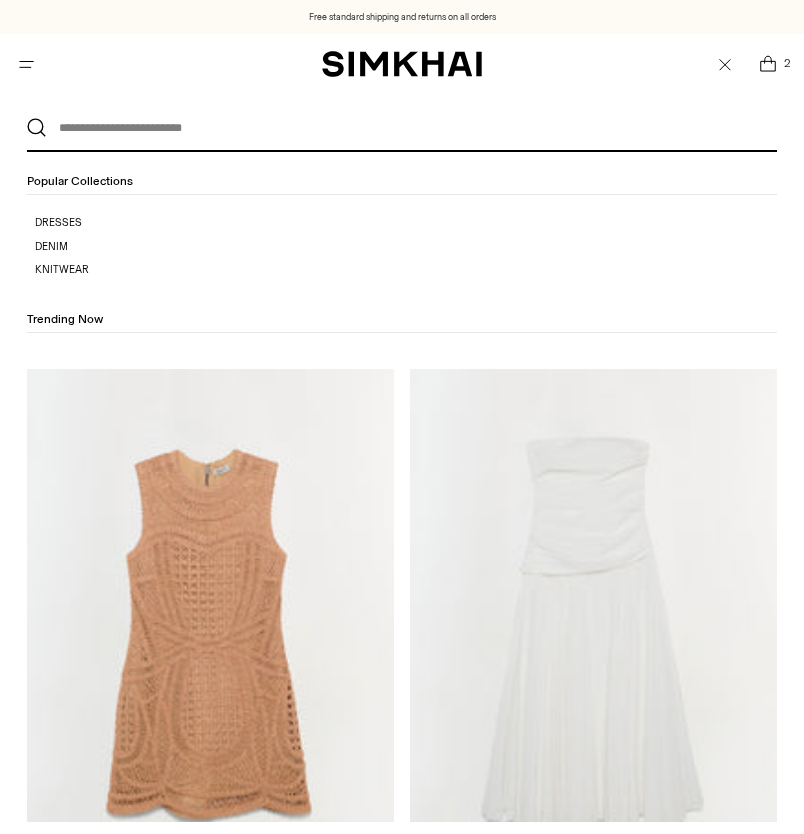 click on "Coen Dress" at bounding box center [57, 944] 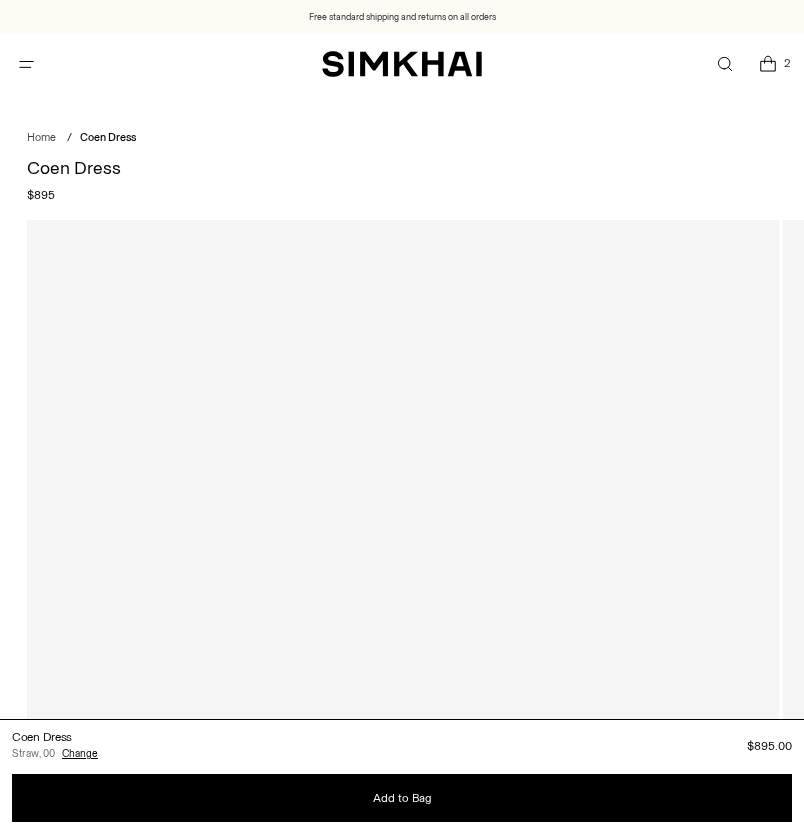 scroll, scrollTop: 0, scrollLeft: 0, axis: both 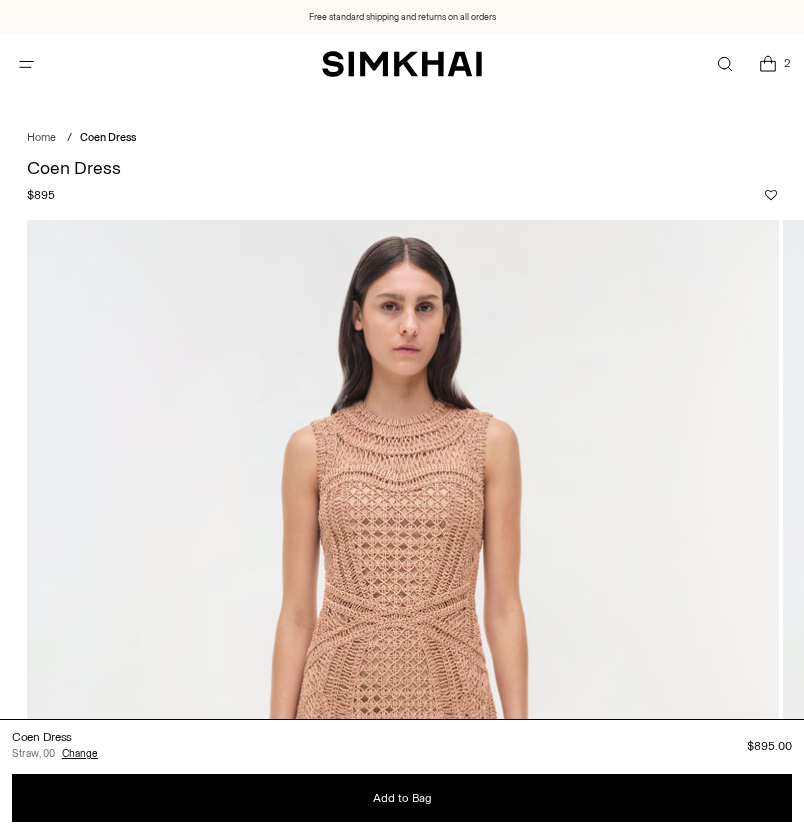 click on "2" at bounding box center (787, 63) 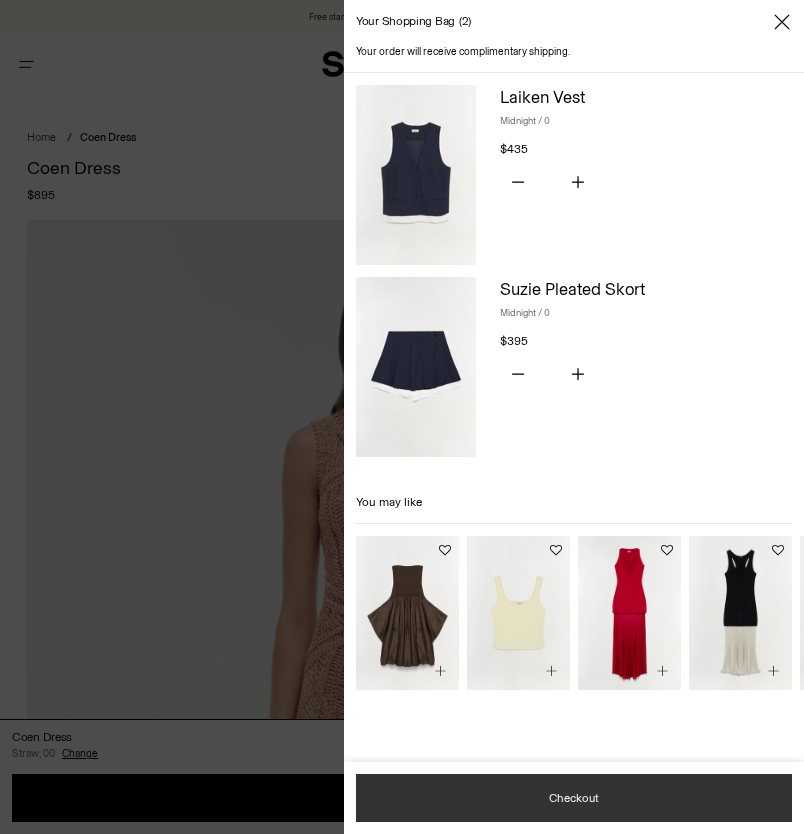 click on "Checkout" at bounding box center [574, 798] 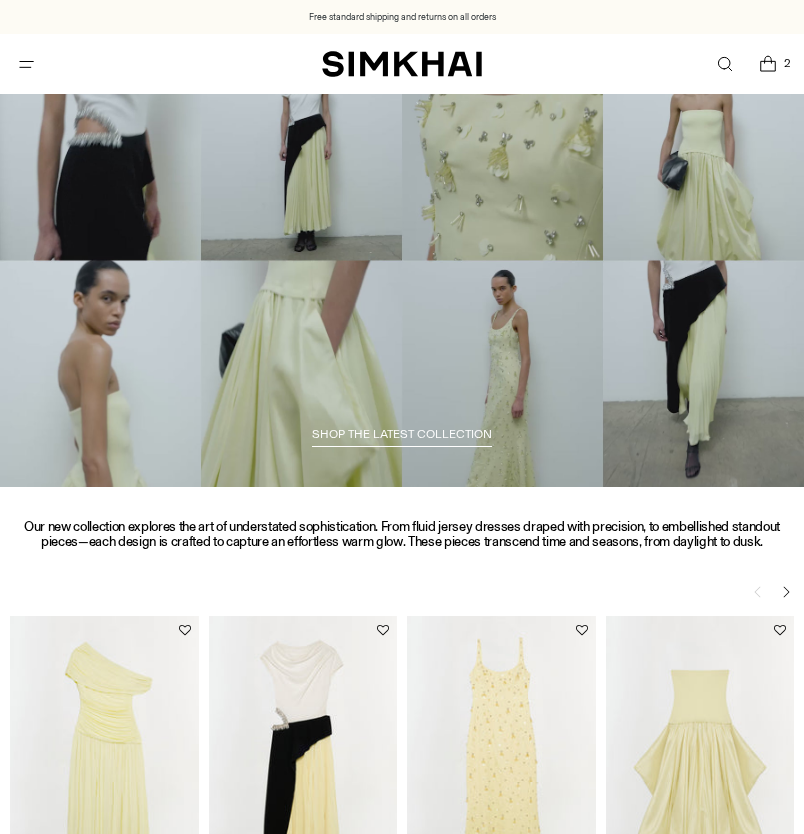 scroll, scrollTop: 0, scrollLeft: 0, axis: both 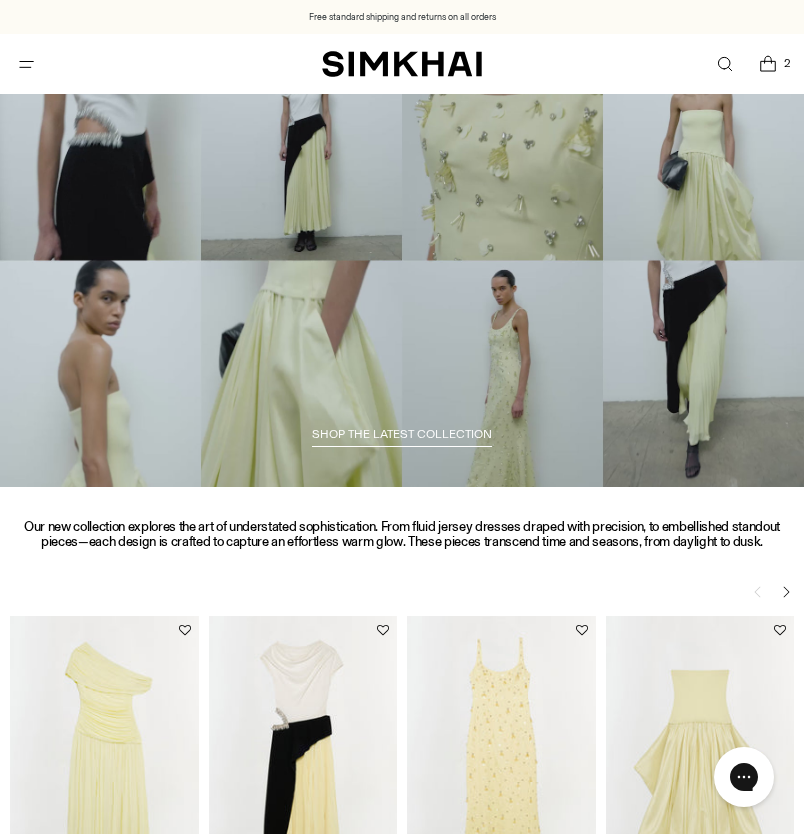 click on "2" at bounding box center [787, 63] 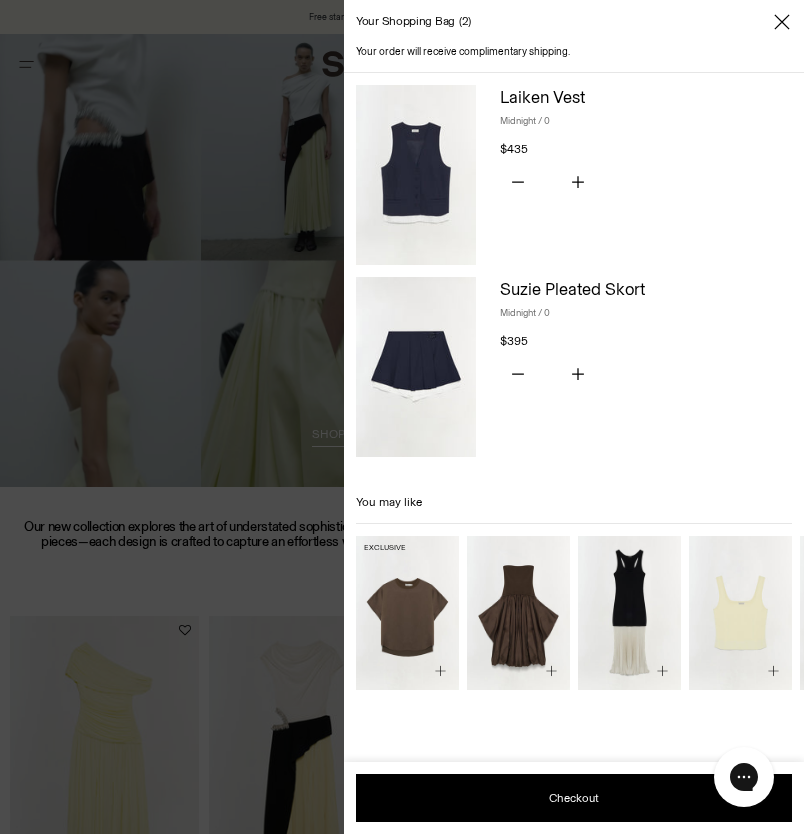 scroll, scrollTop: 0, scrollLeft: 0, axis: both 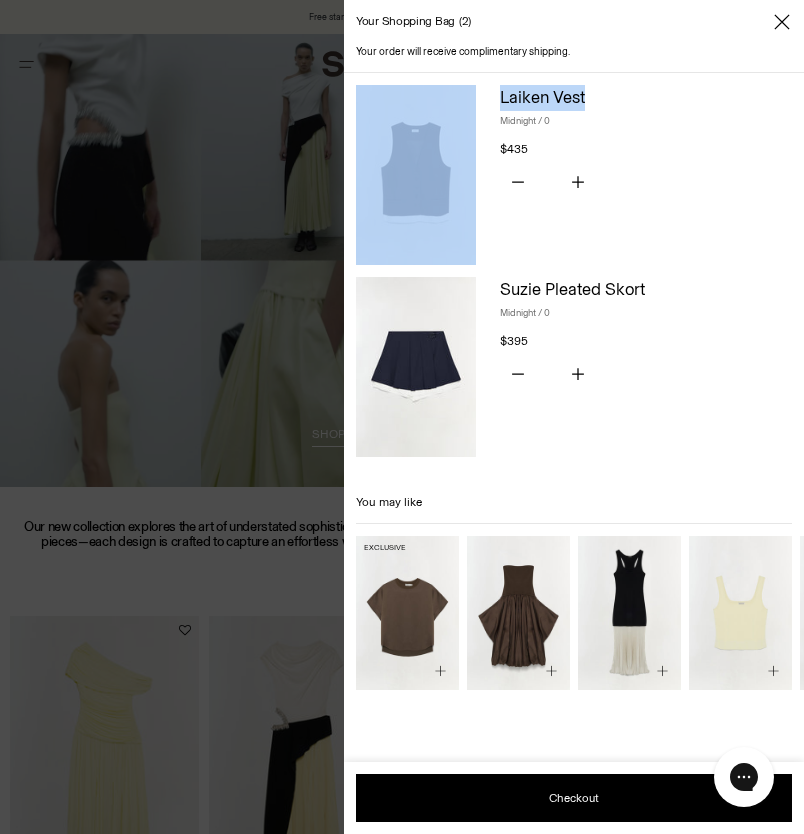 drag, startPoint x: 610, startPoint y: 94, endPoint x: 477, endPoint y: 91, distance: 133.03383 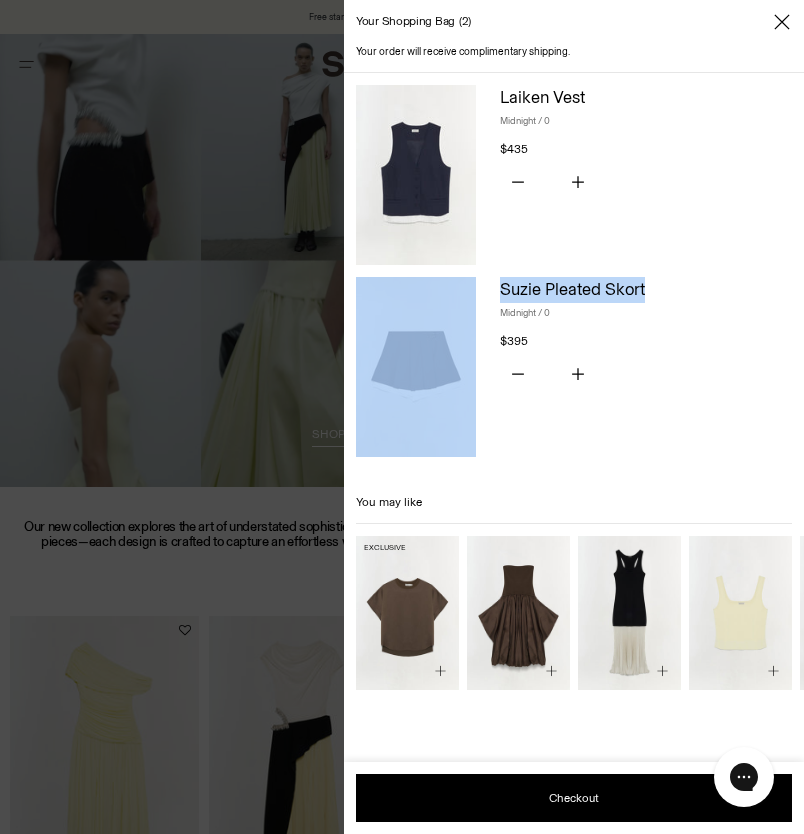 drag, startPoint x: 668, startPoint y: 282, endPoint x: 470, endPoint y: 283, distance: 198.00252 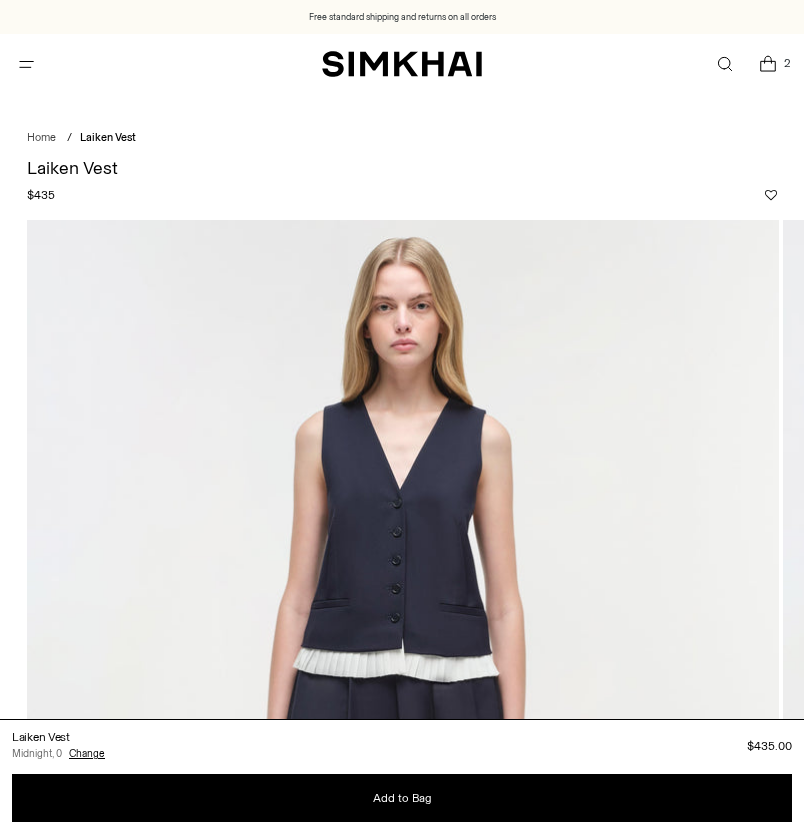 scroll, scrollTop: 0, scrollLeft: 0, axis: both 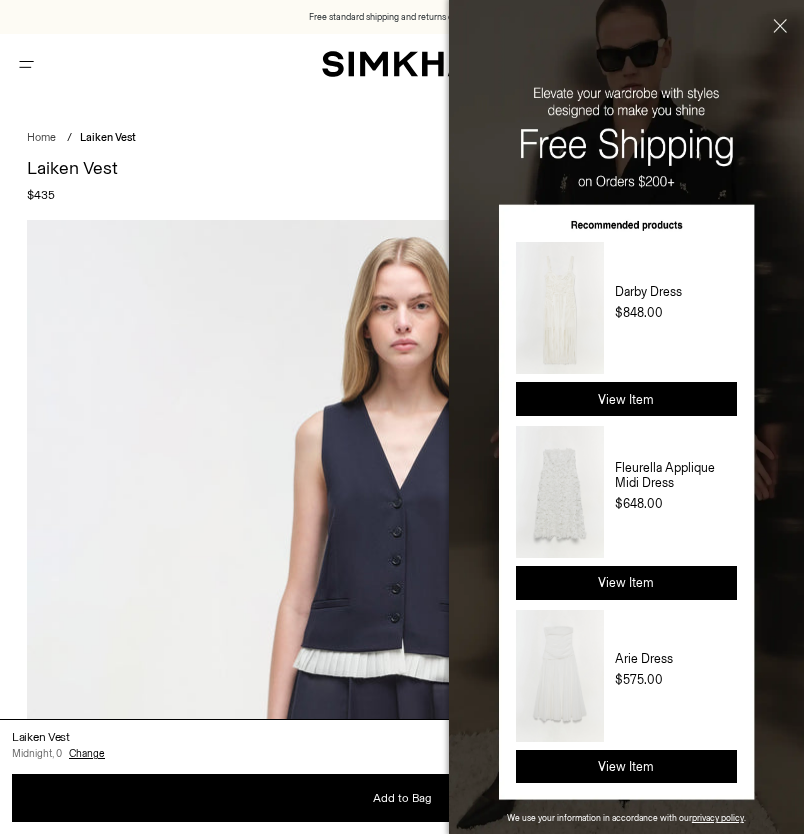 click on "Home
/
[FIRST] [LAST]
[FIRST] [LAST]
Regular price
$435
Unit price
/ per
/" at bounding box center (402, 1697) 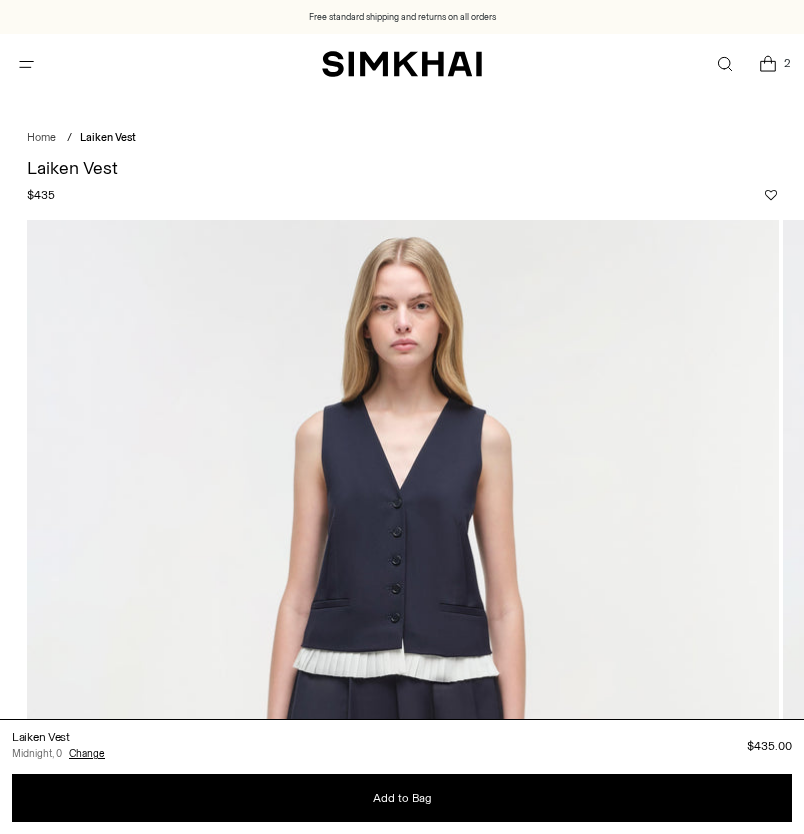 click at bounding box center (768, 64) 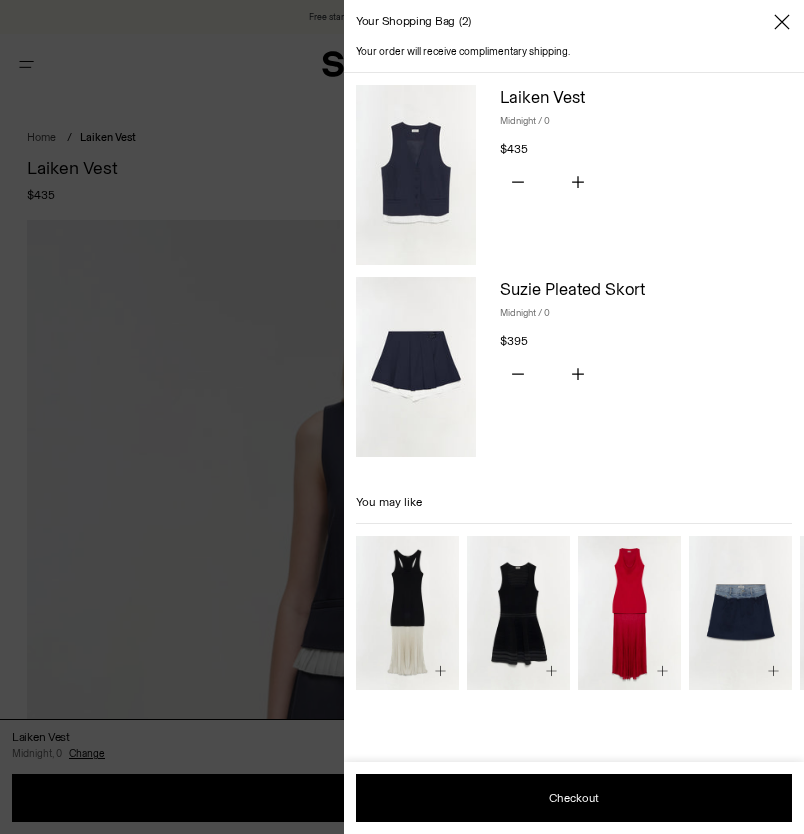 click at bounding box center [416, 367] 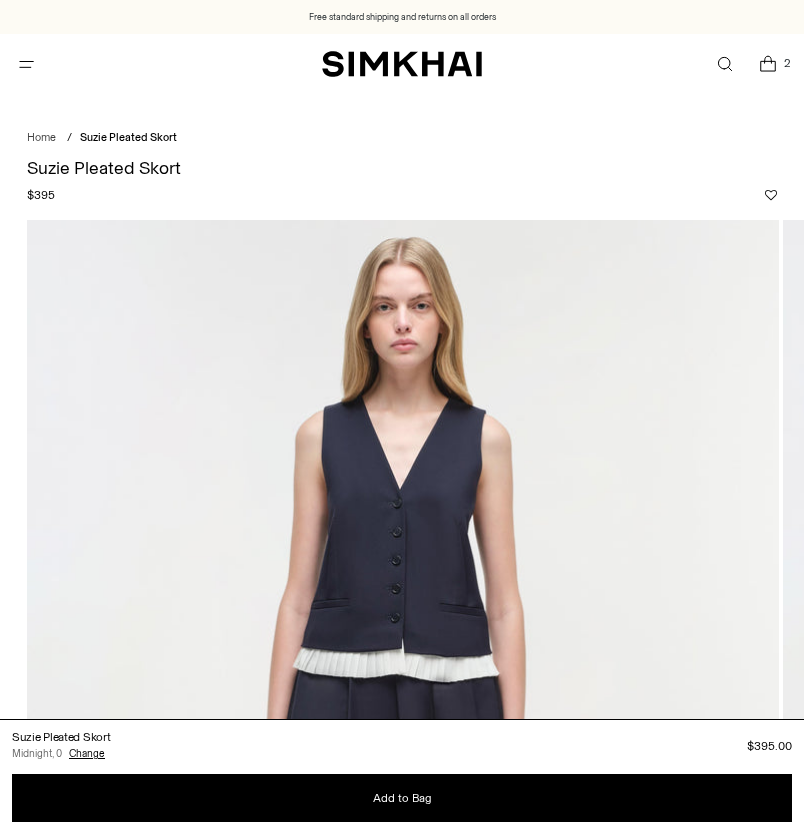 scroll, scrollTop: 0, scrollLeft: 0, axis: both 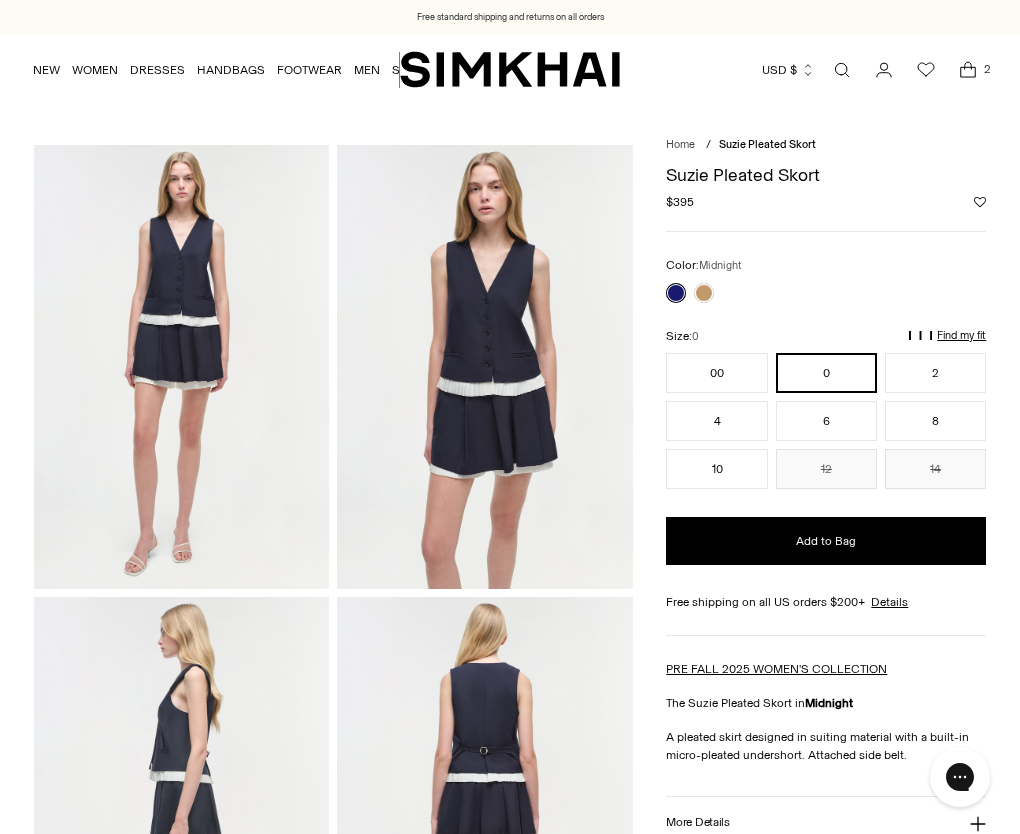 click 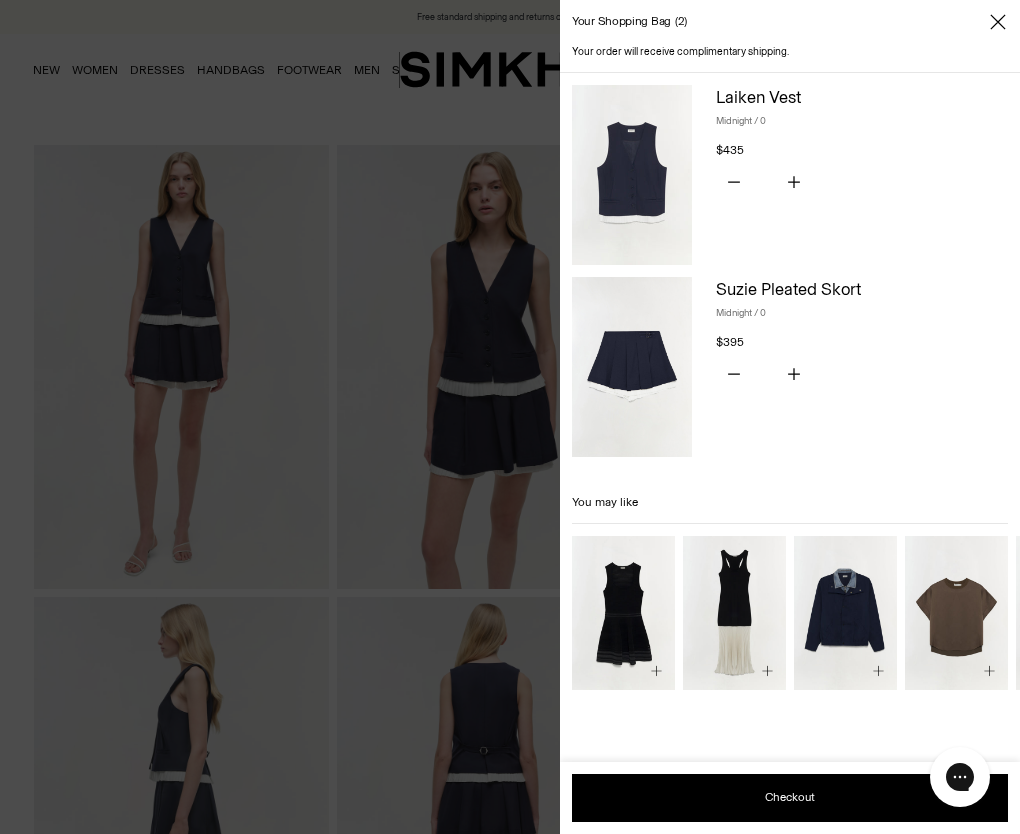 click at bounding box center [0, 0] 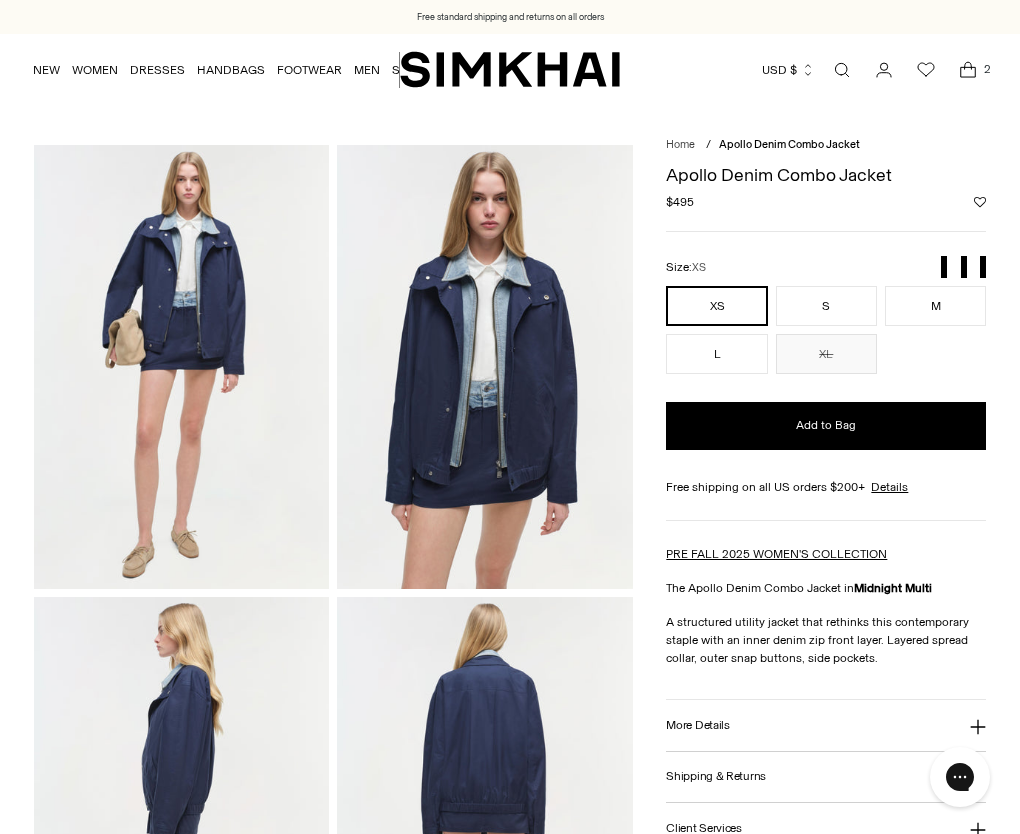 scroll, scrollTop: 0, scrollLeft: 0, axis: both 